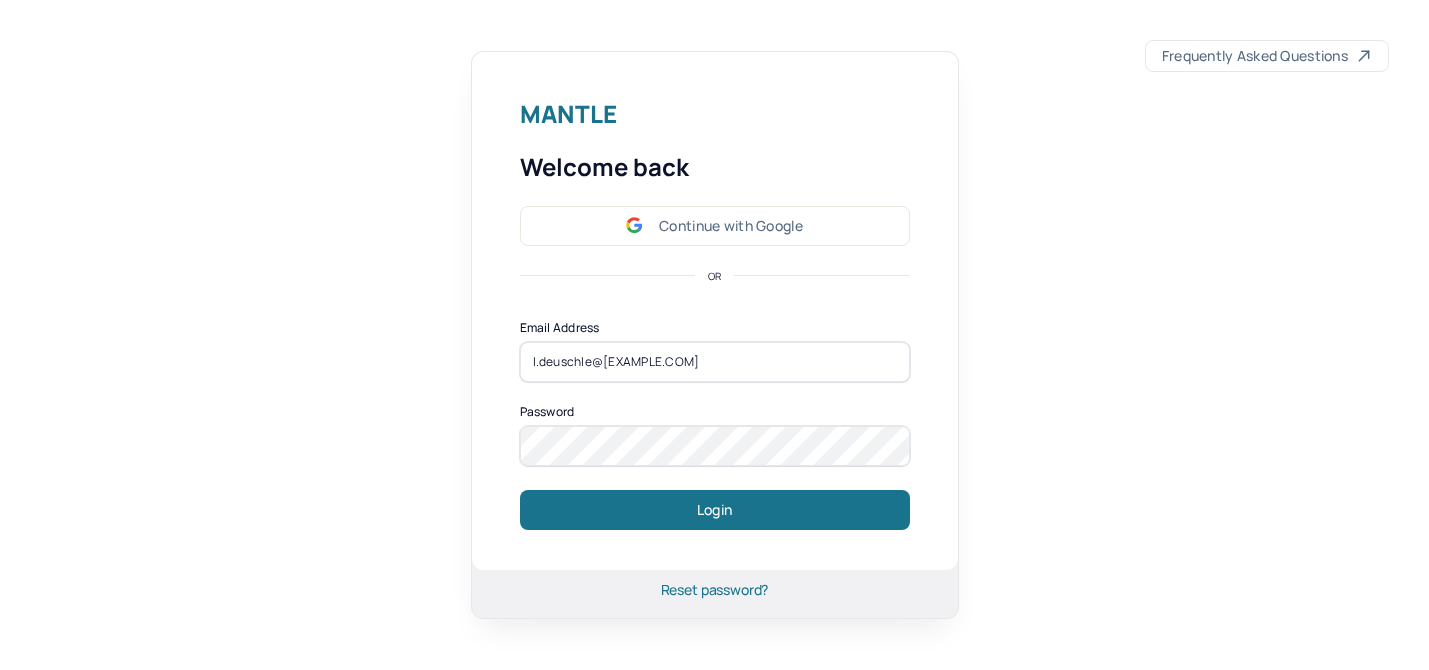 scroll, scrollTop: 0, scrollLeft: 0, axis: both 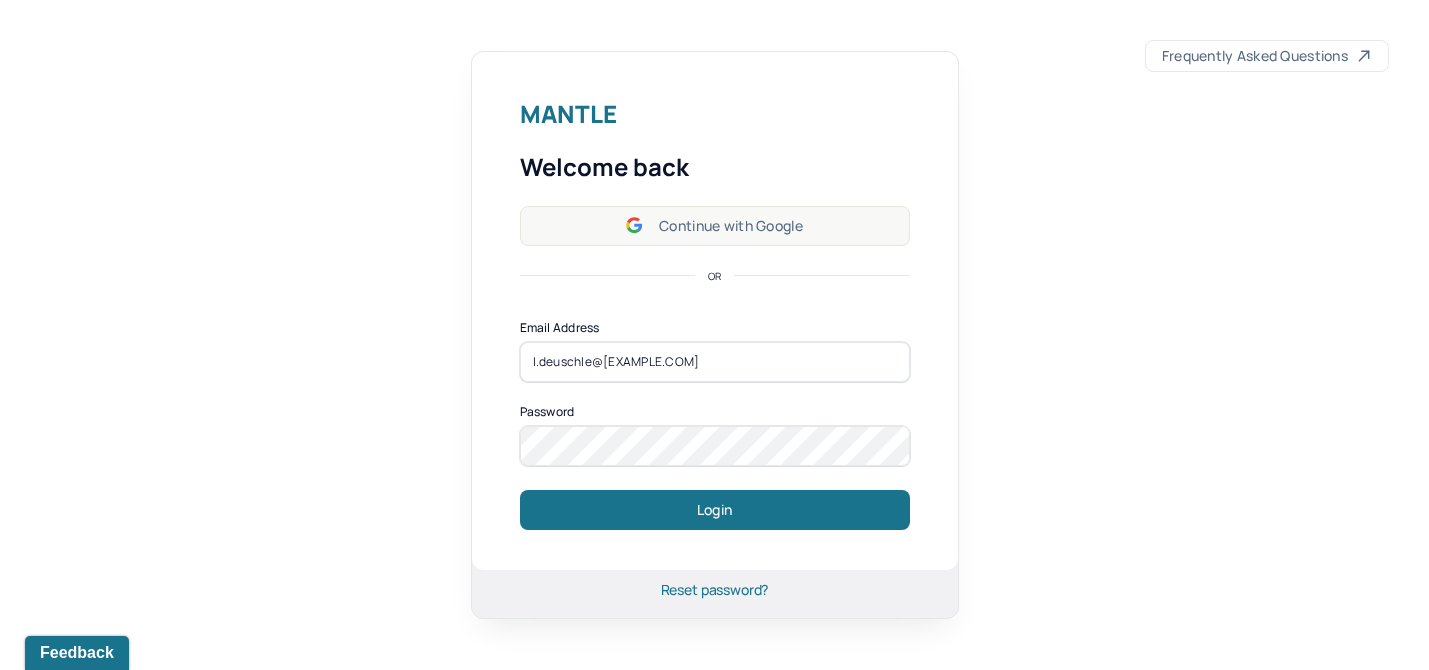 click on "Continue with Google" at bounding box center [715, 226] 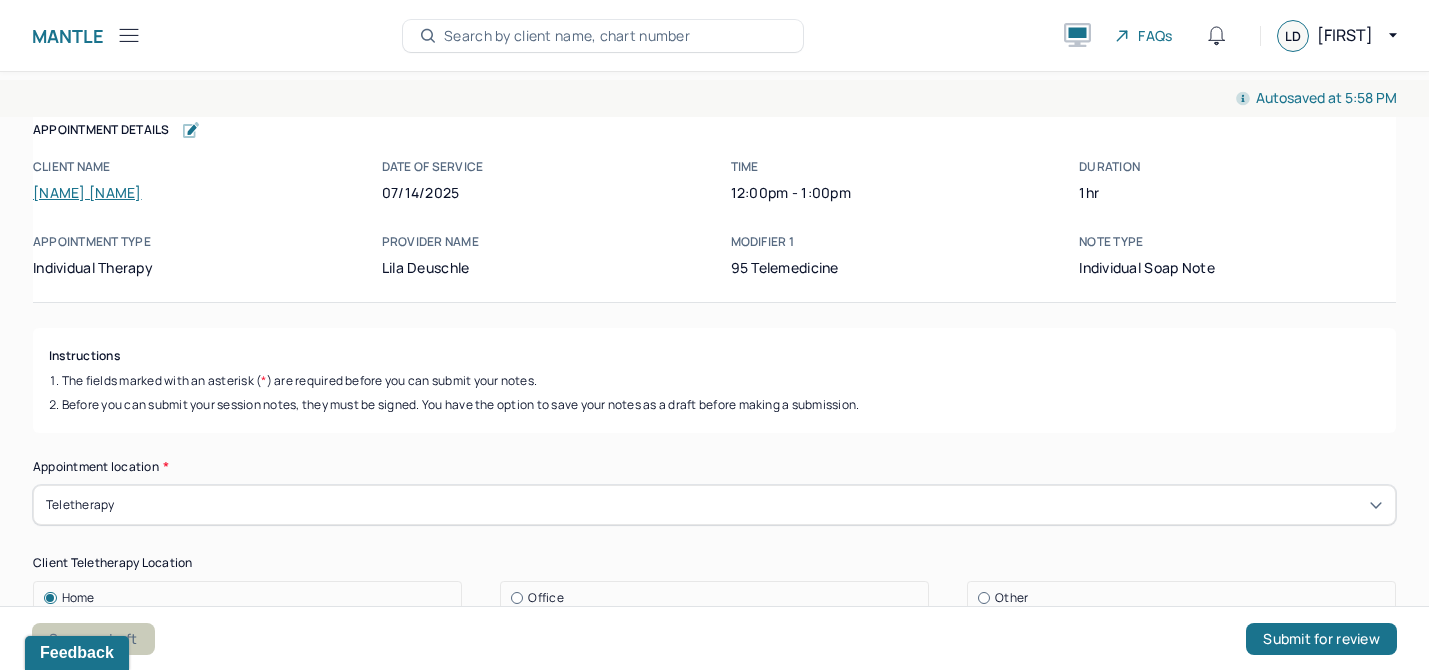 click on "Save as draft" at bounding box center (93, 639) 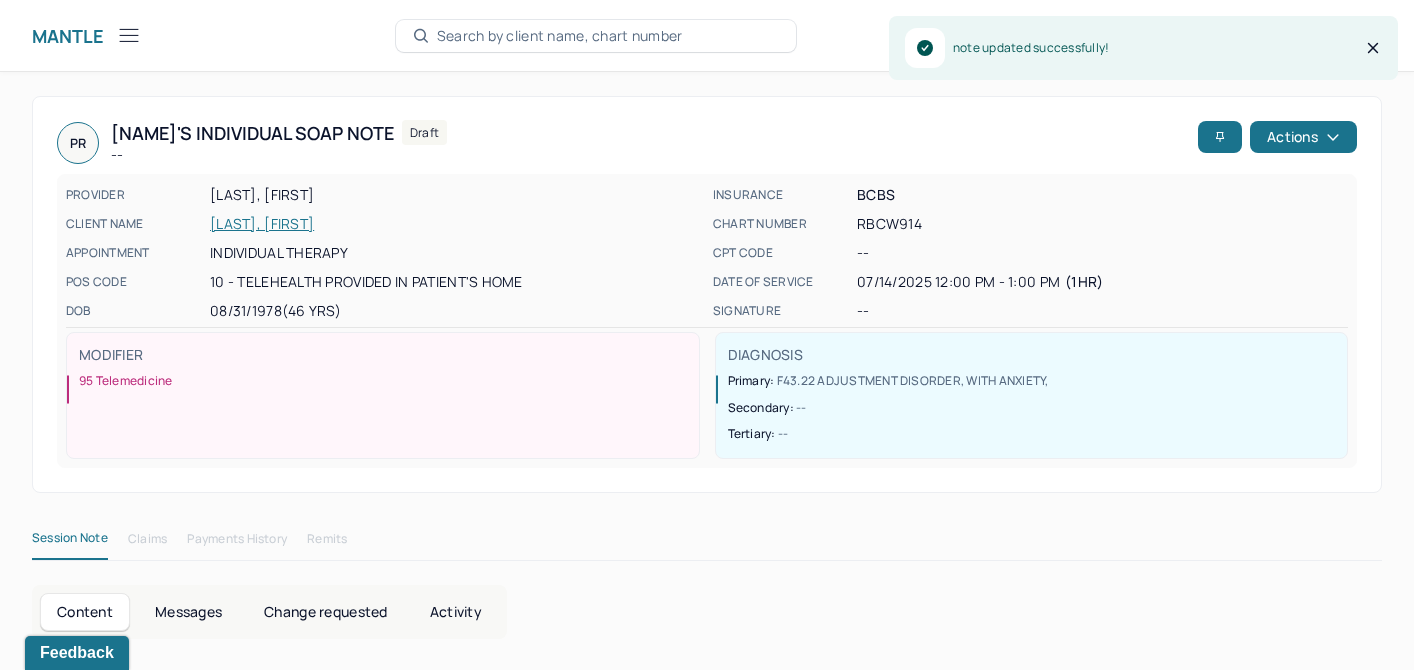 click 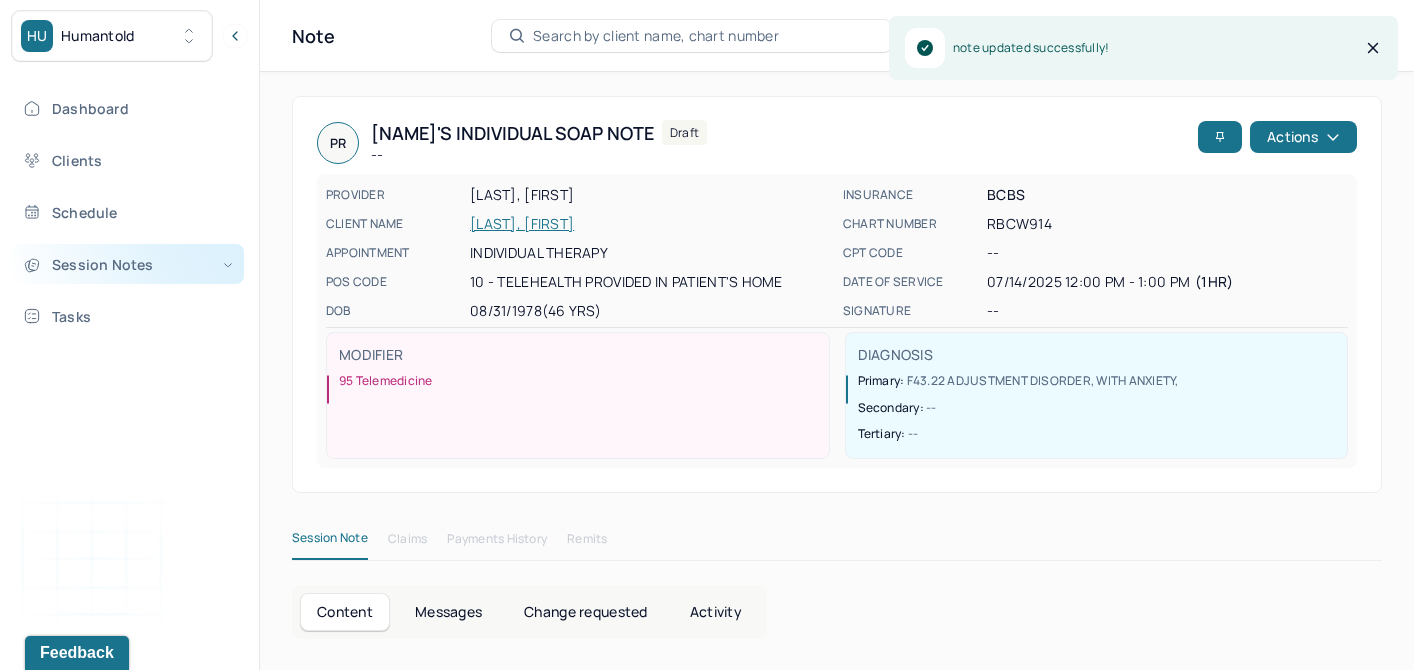 click on "Session Notes" at bounding box center [128, 264] 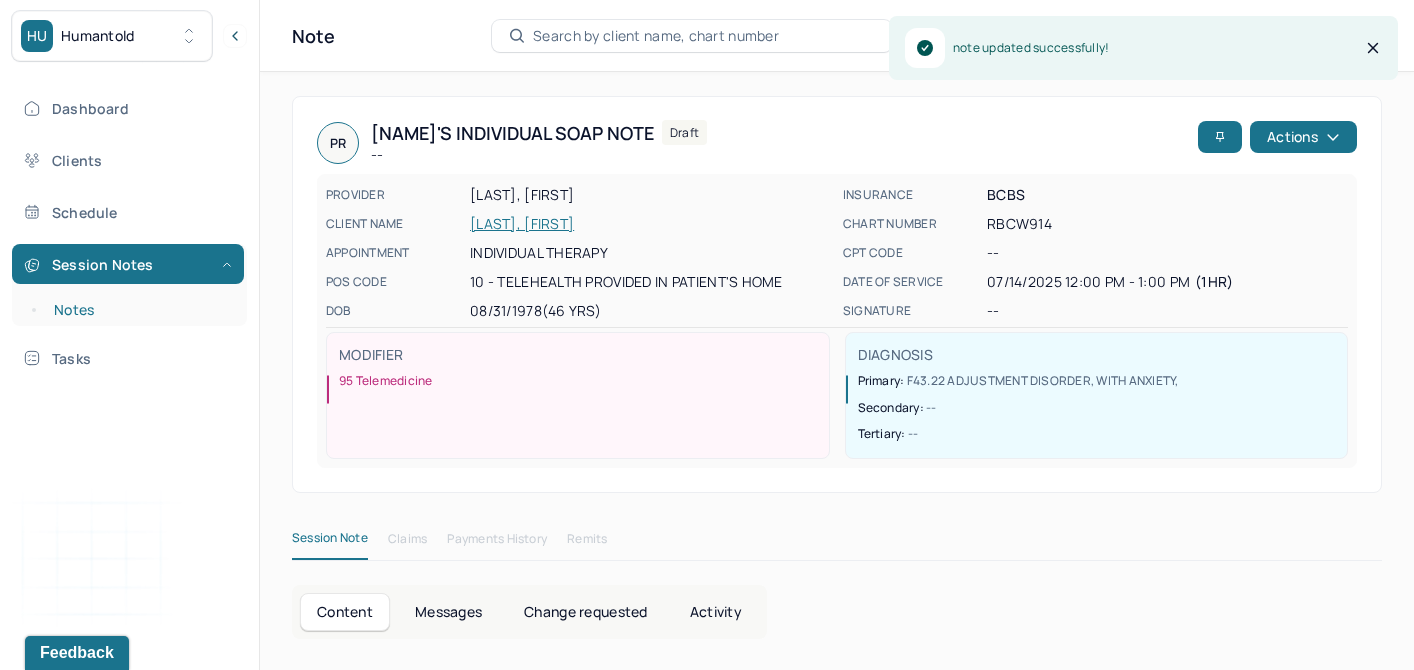 click on "Notes" at bounding box center [139, 310] 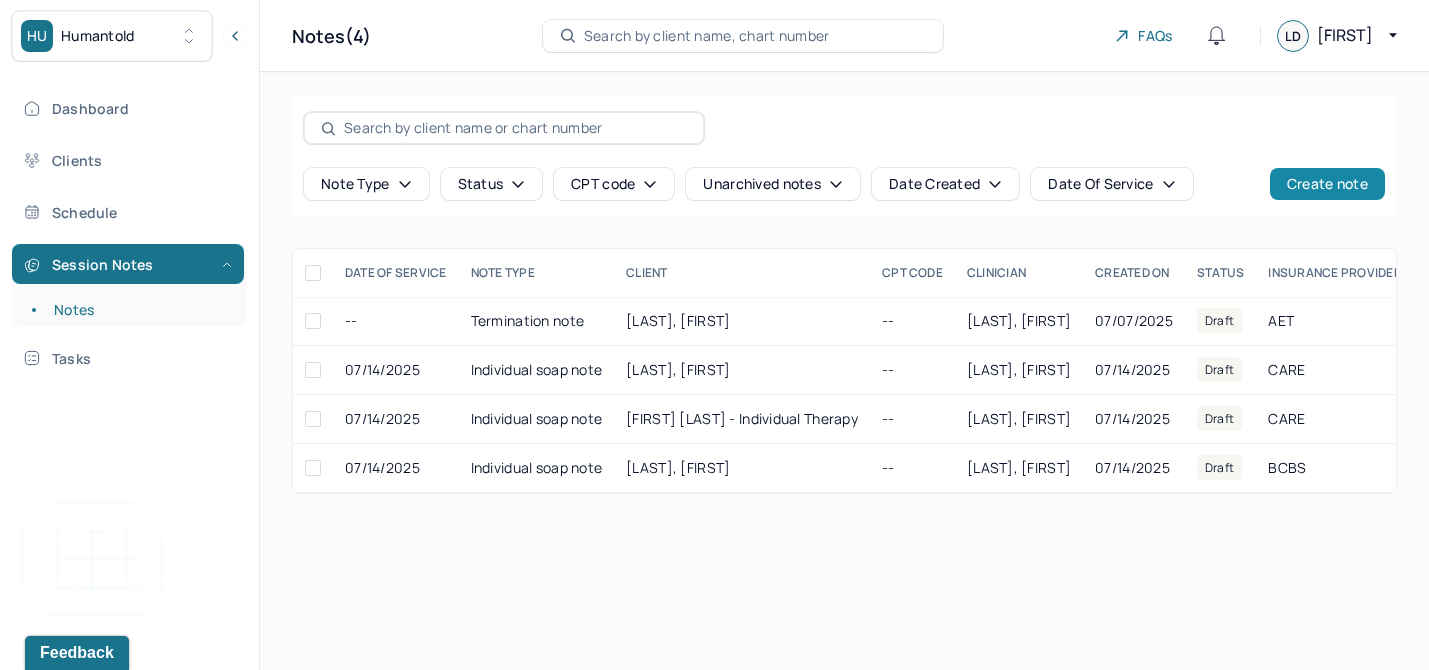 click on "Create note" at bounding box center (1327, 184) 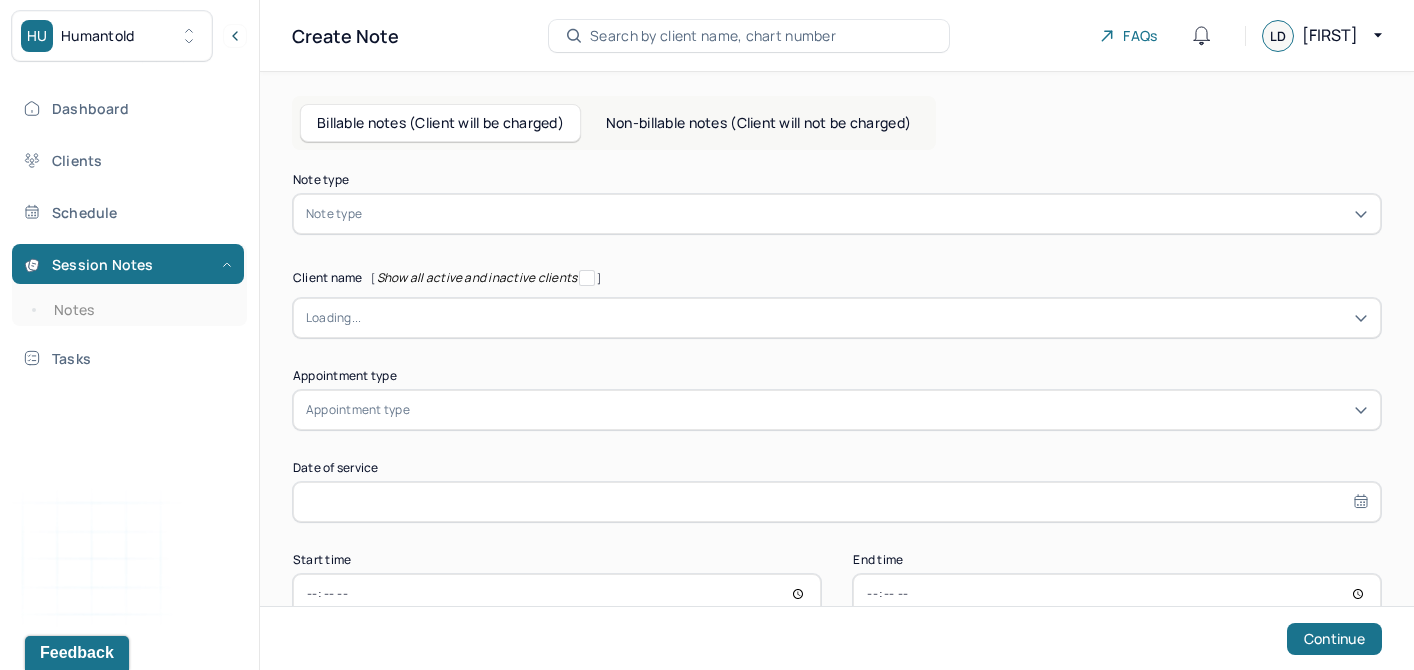 click at bounding box center [867, 214] 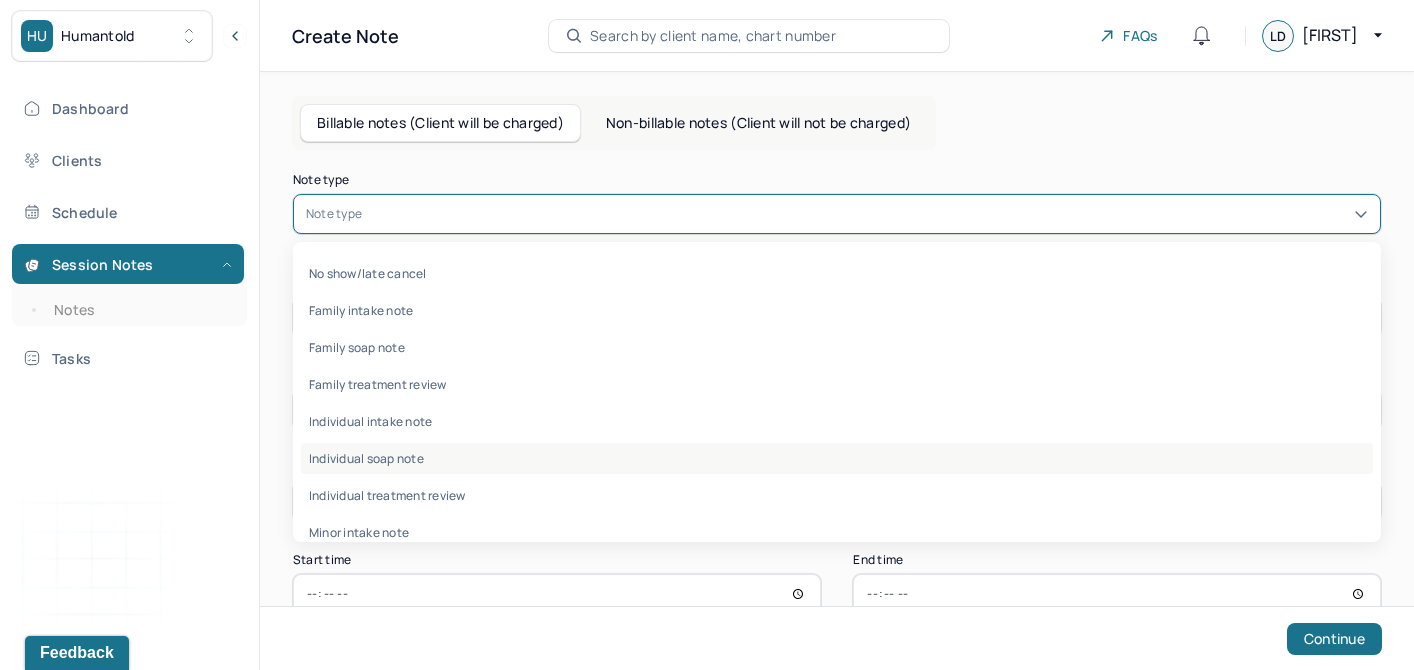 click on "Individual soap note" at bounding box center (837, 458) 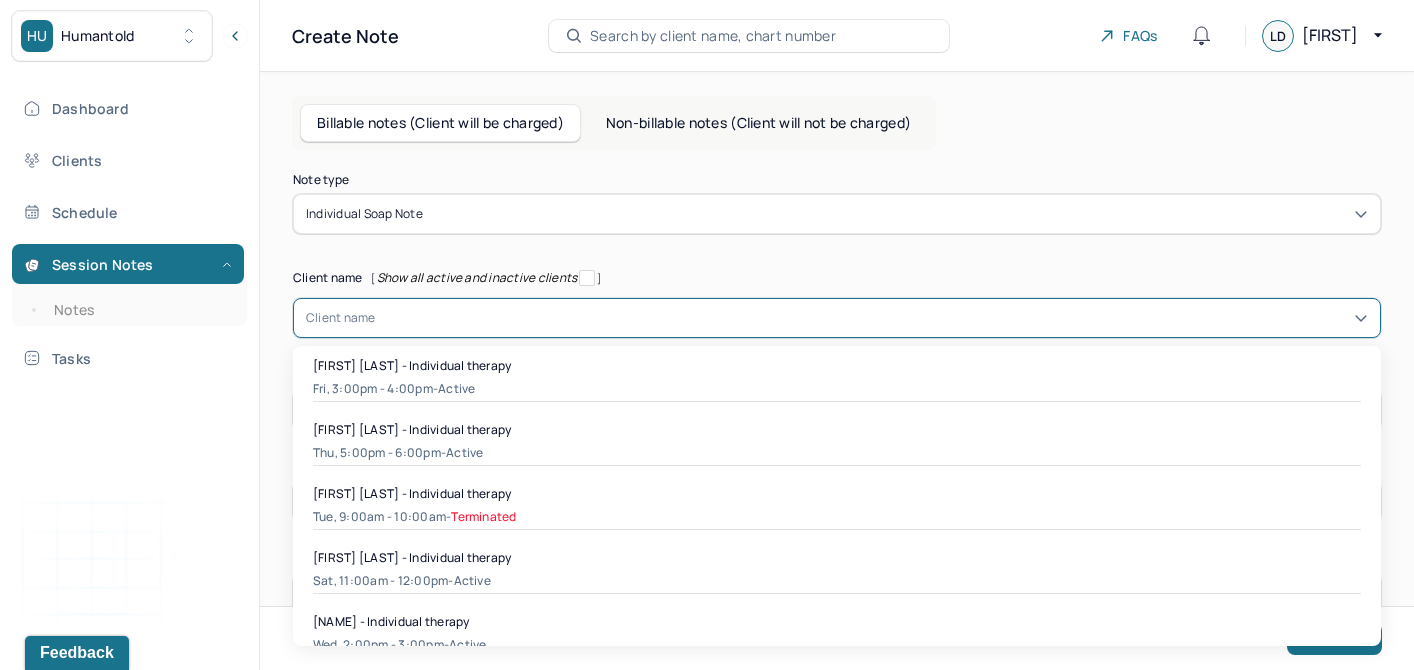 click at bounding box center [872, 318] 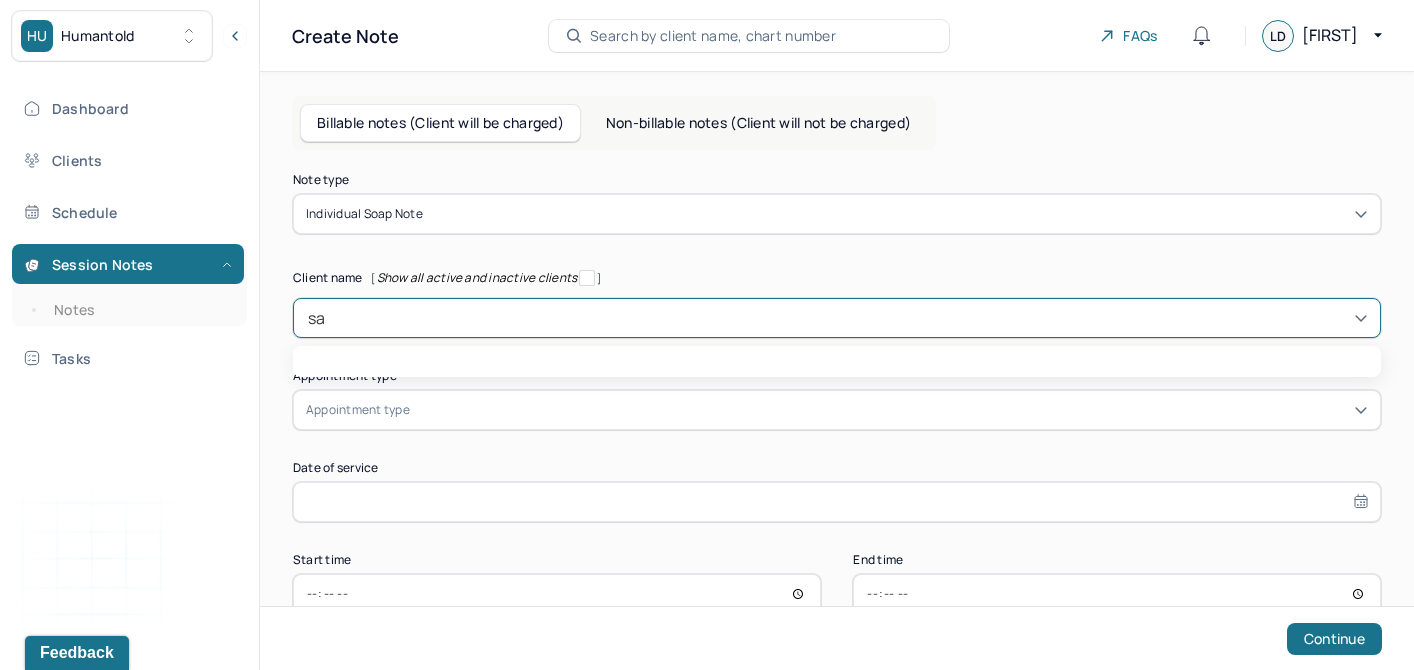 type on "sam" 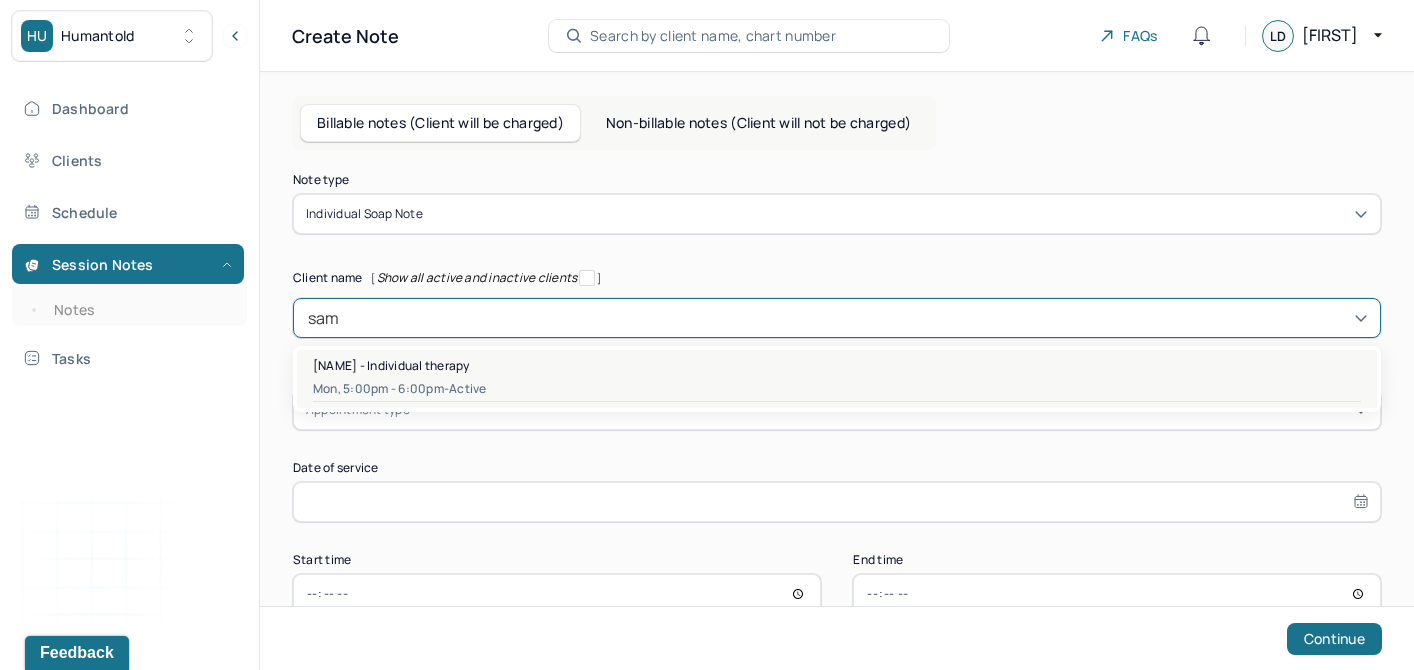 click on "[NAME] - Individual therapy" at bounding box center (391, 365) 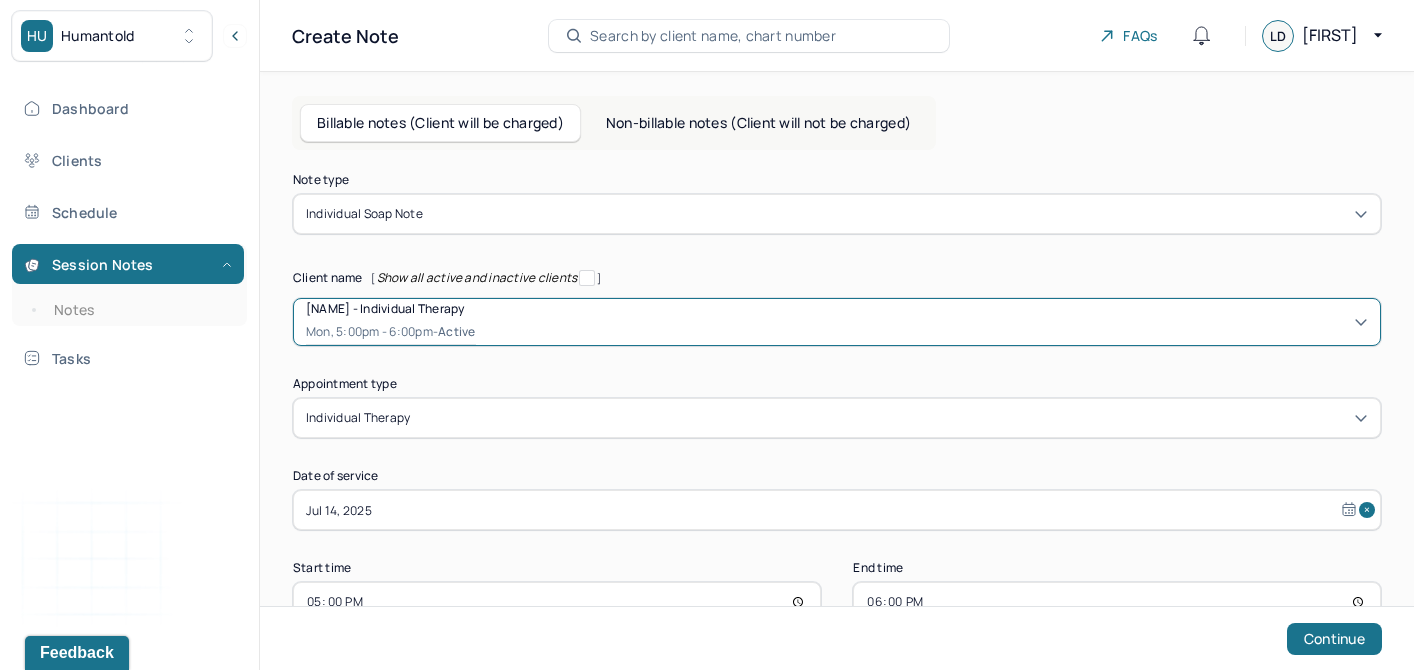 scroll, scrollTop: 58, scrollLeft: 0, axis: vertical 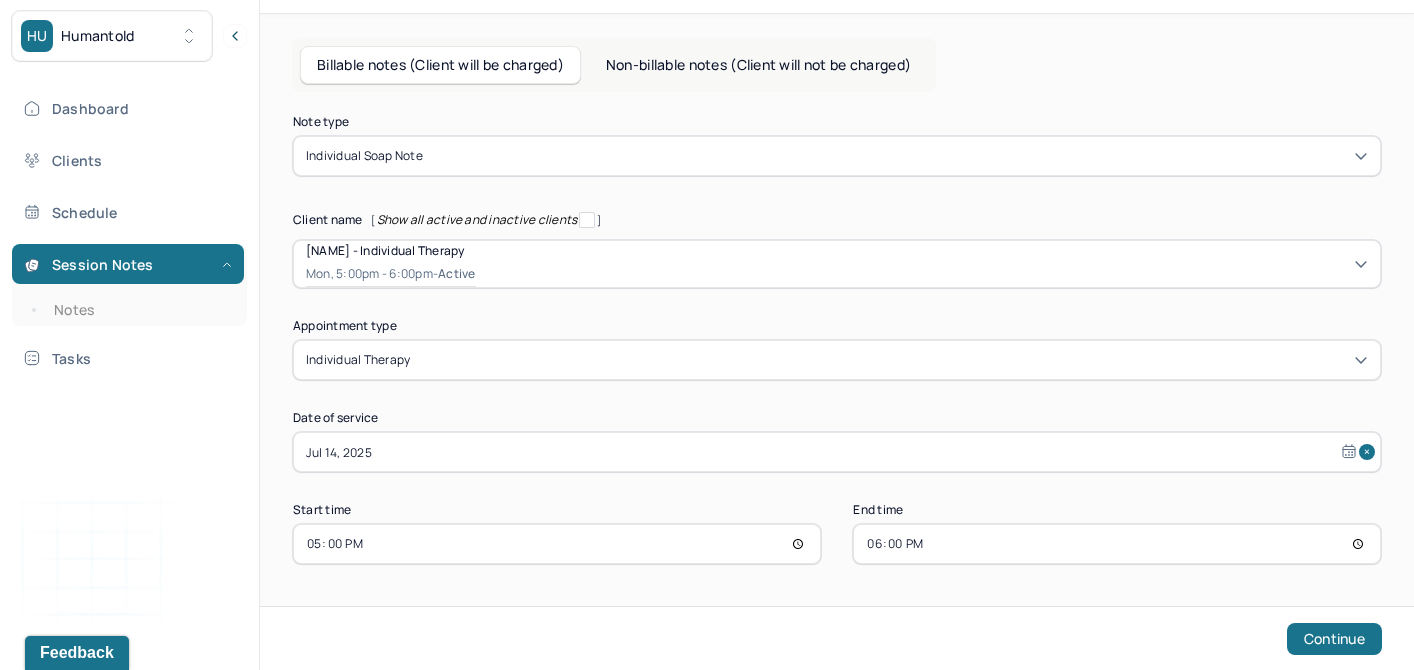 click on "17:00" at bounding box center (557, 544) 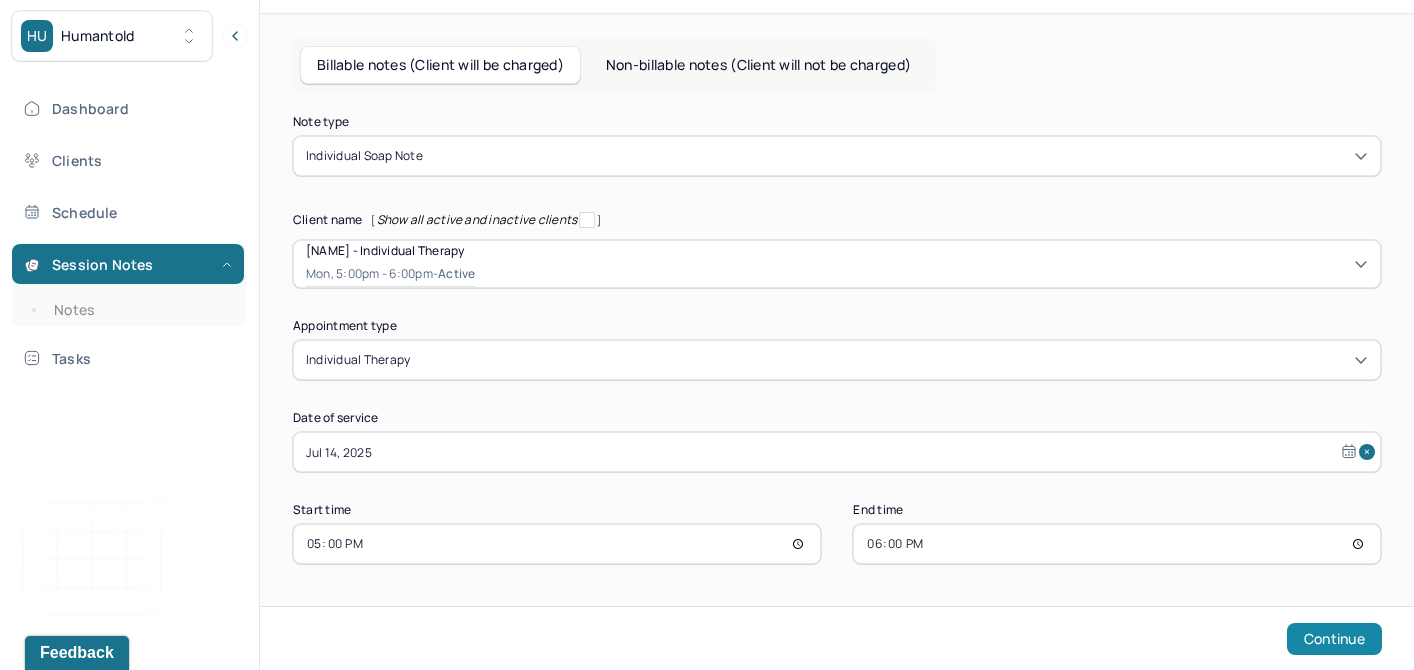 click on "Continue" at bounding box center [1334, 639] 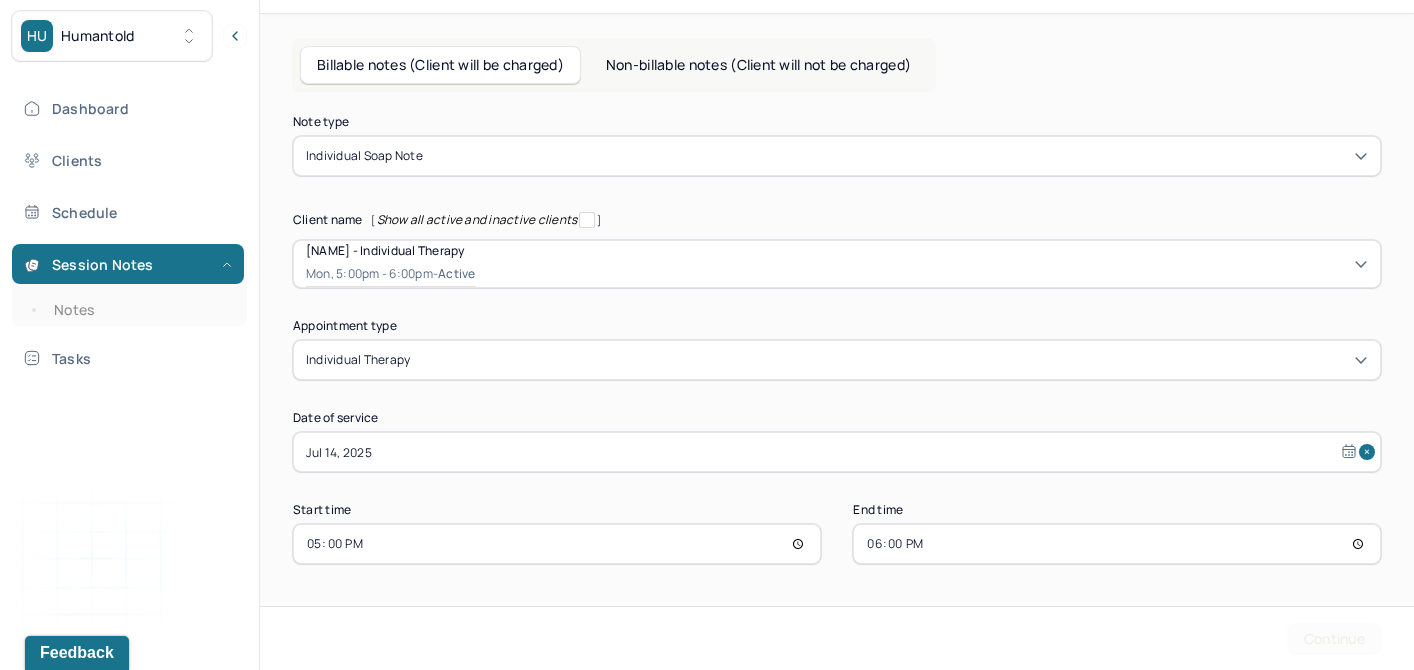 scroll, scrollTop: 0, scrollLeft: 0, axis: both 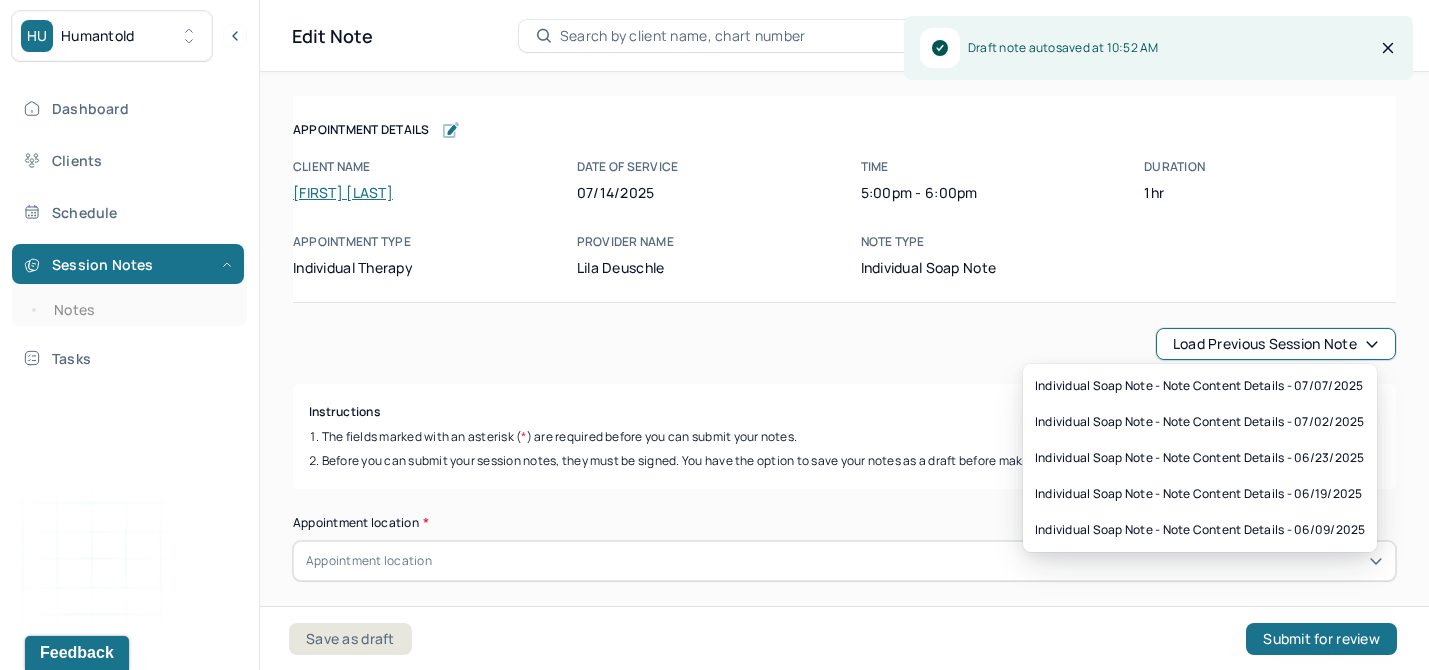 click on "Load previous session note" at bounding box center (1276, 344) 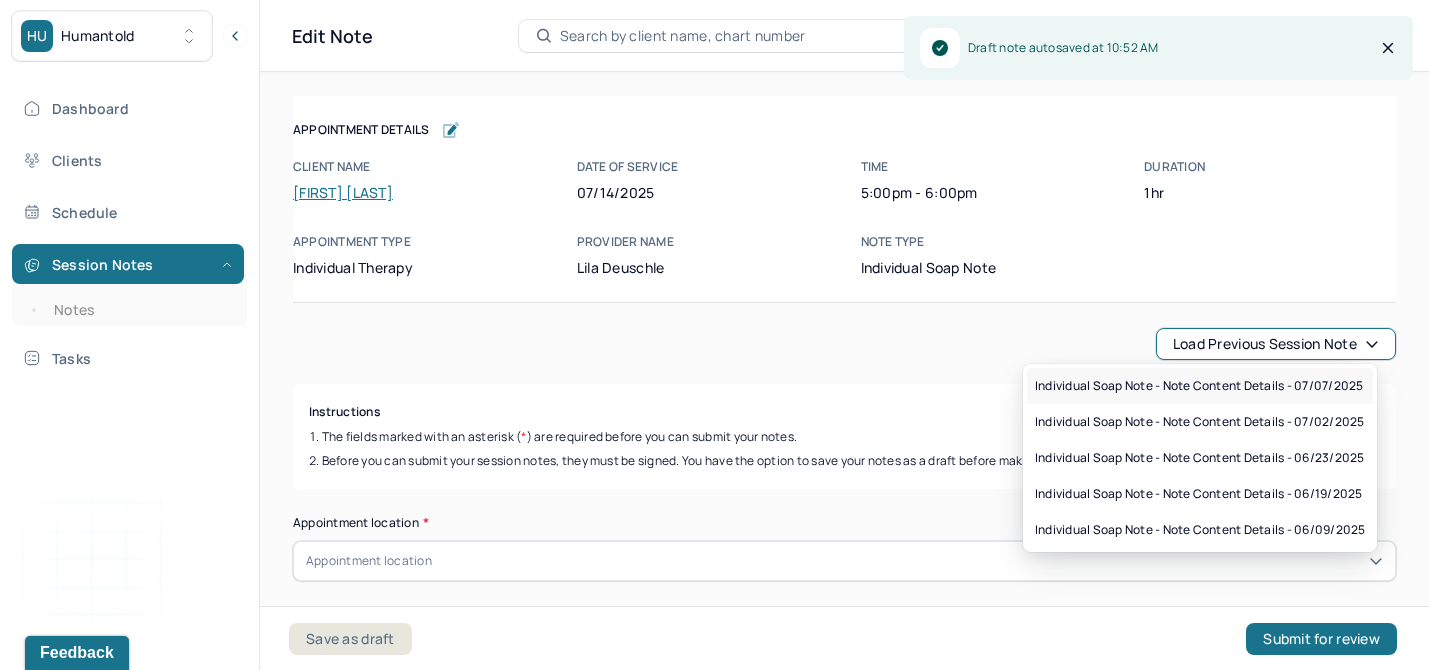 click on "Individual soap note   - Note content Details -   07/07/2025" at bounding box center (1199, 386) 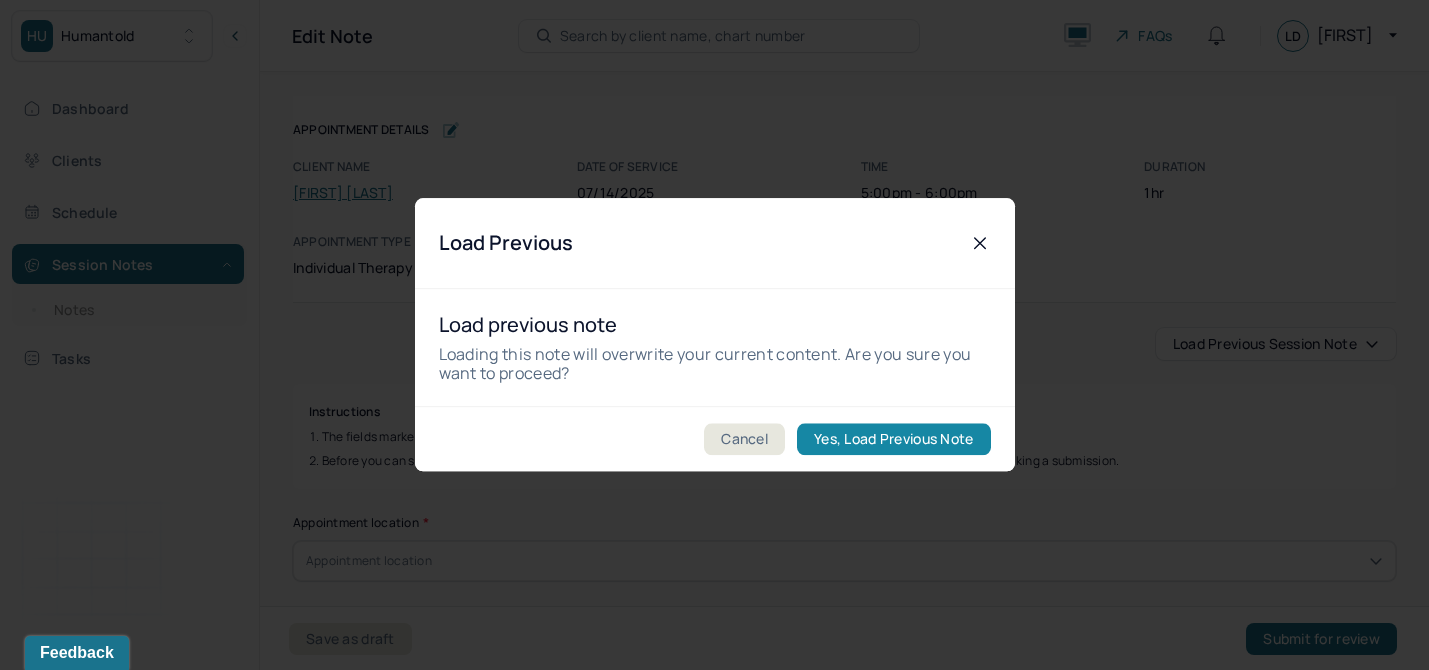 click on "Yes, Load Previous Note" at bounding box center [893, 440] 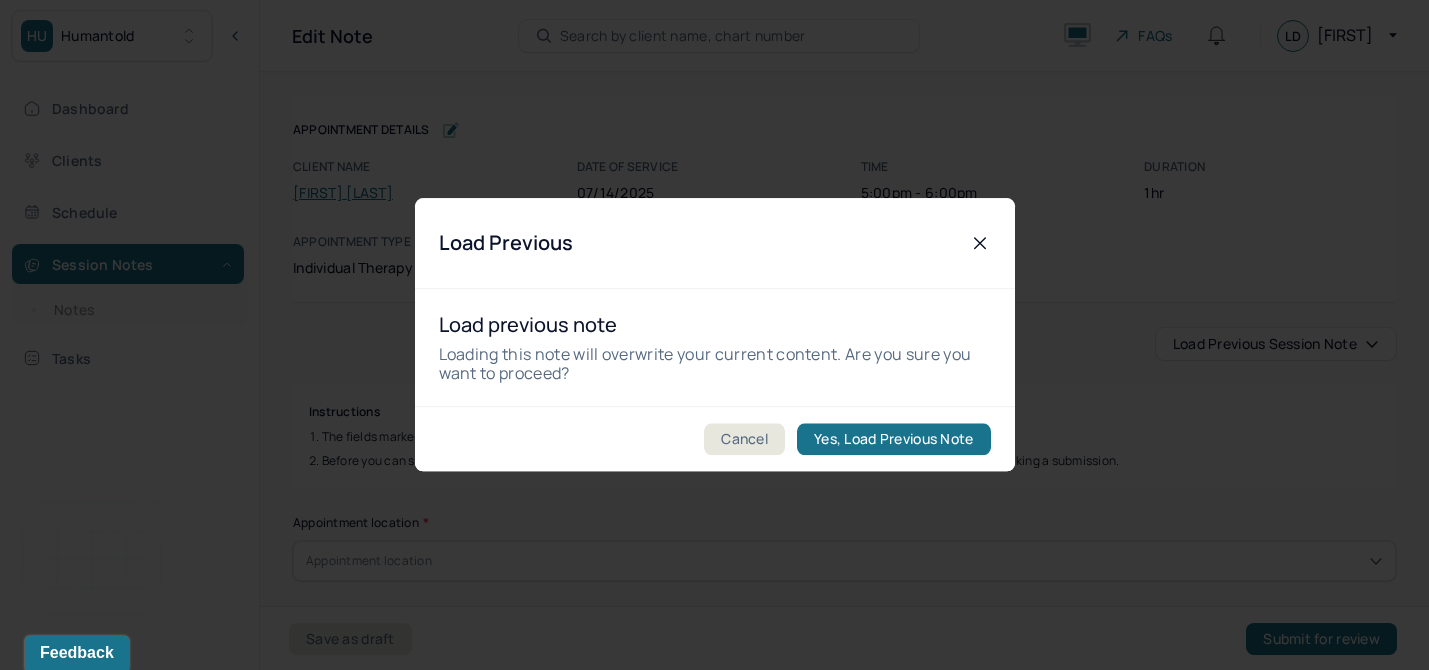 type on "Client presented with regulated emotional and behavioral symptoms throughout the session." 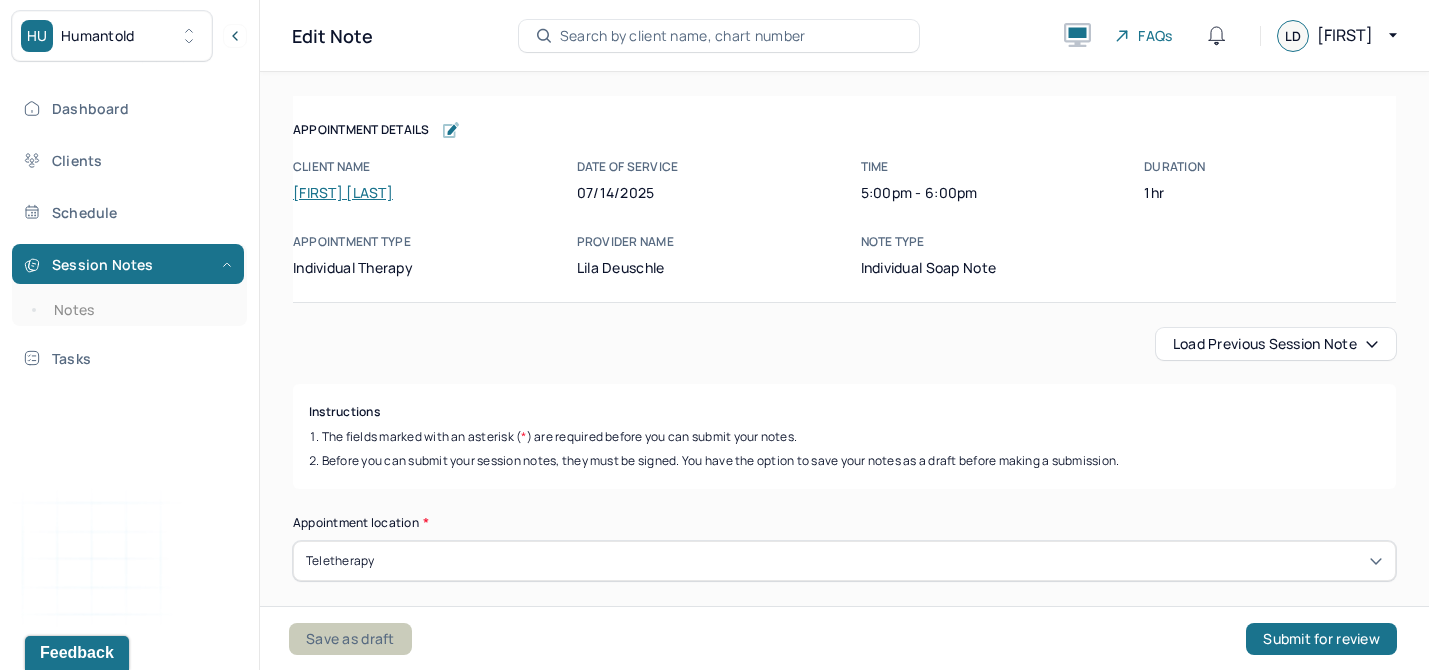click on "Save as draft" at bounding box center [350, 639] 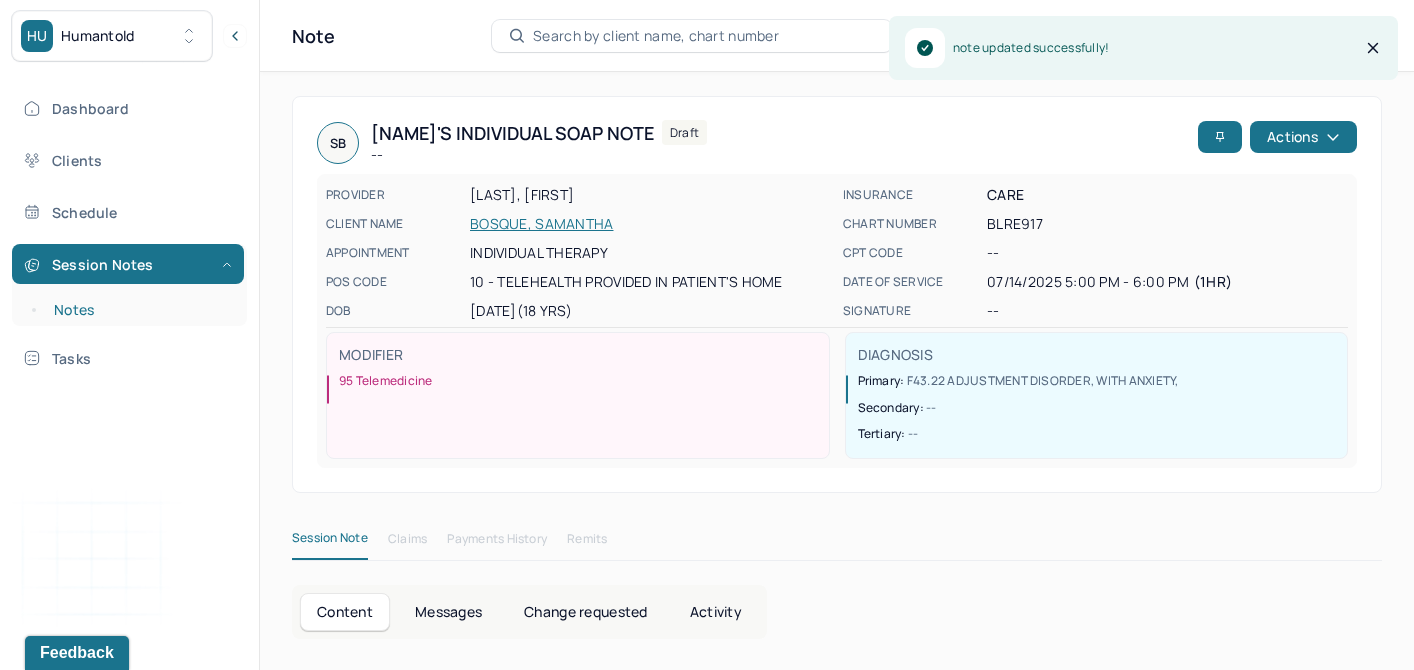 click on "Notes" at bounding box center [139, 310] 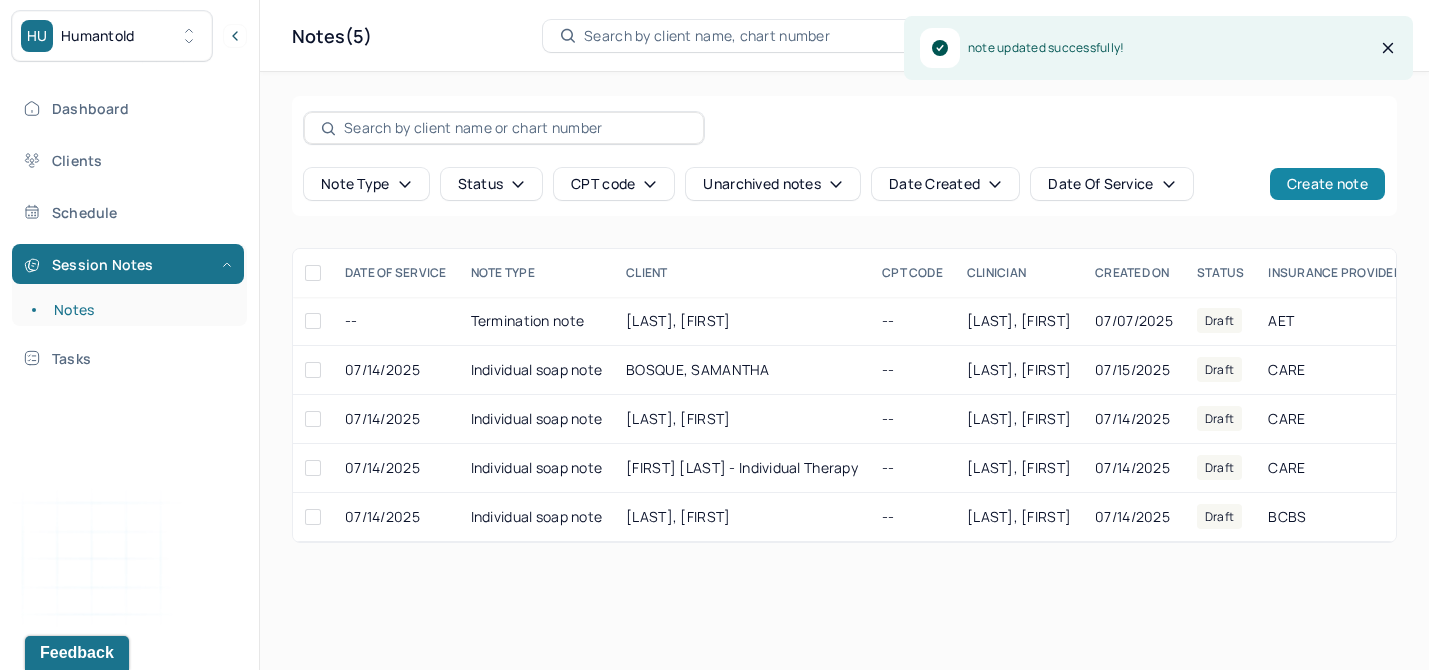 click on "Create note" at bounding box center (1327, 184) 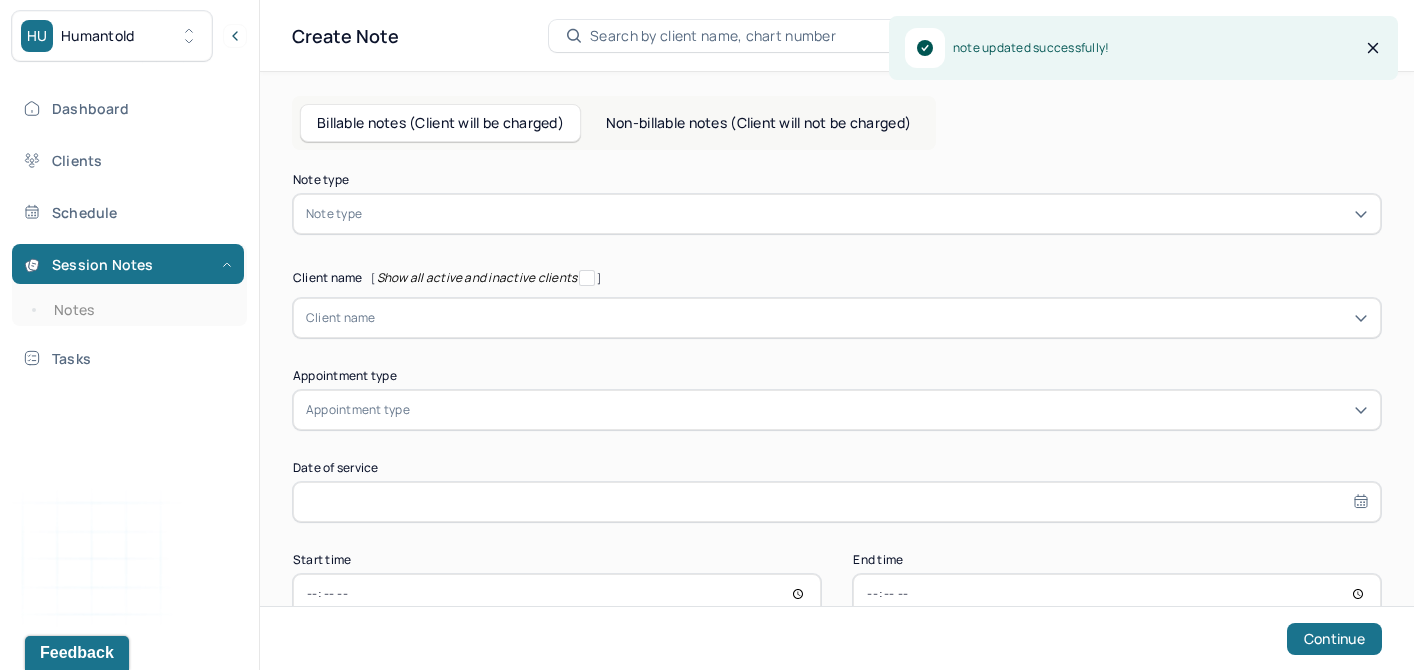 click on "Note type Note type" at bounding box center (837, 204) 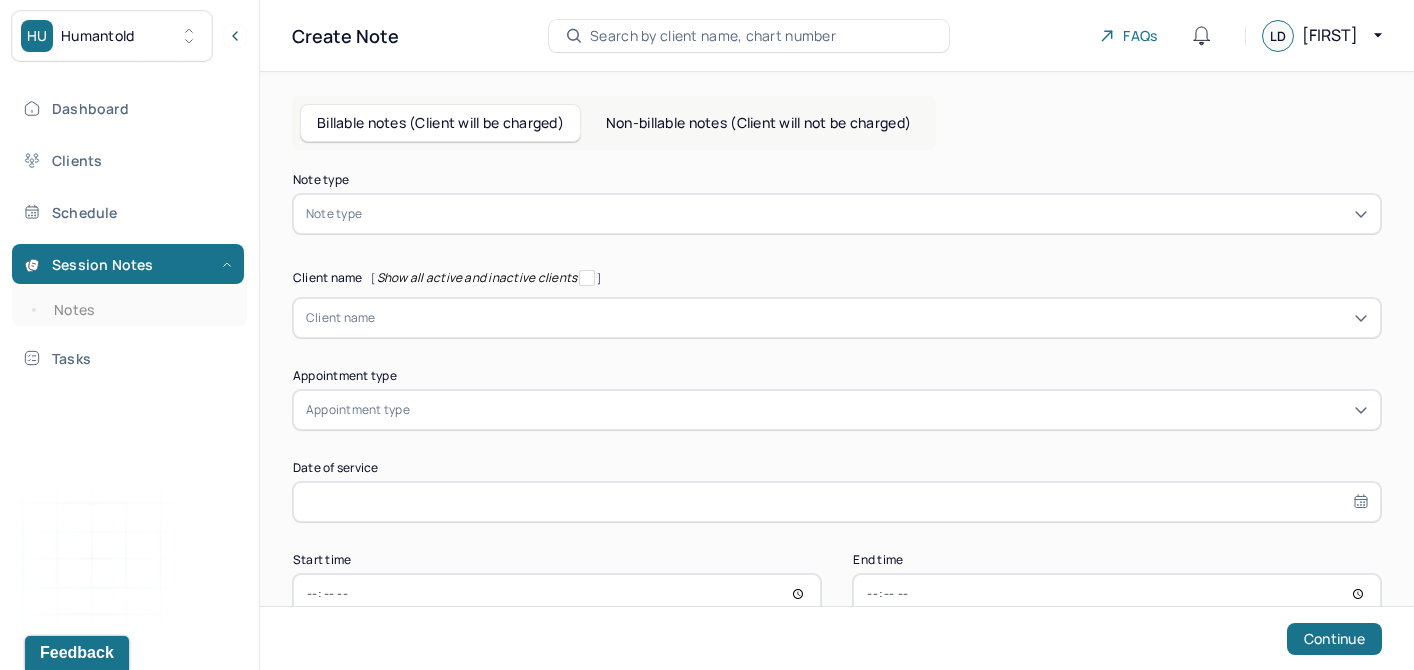click at bounding box center [867, 214] 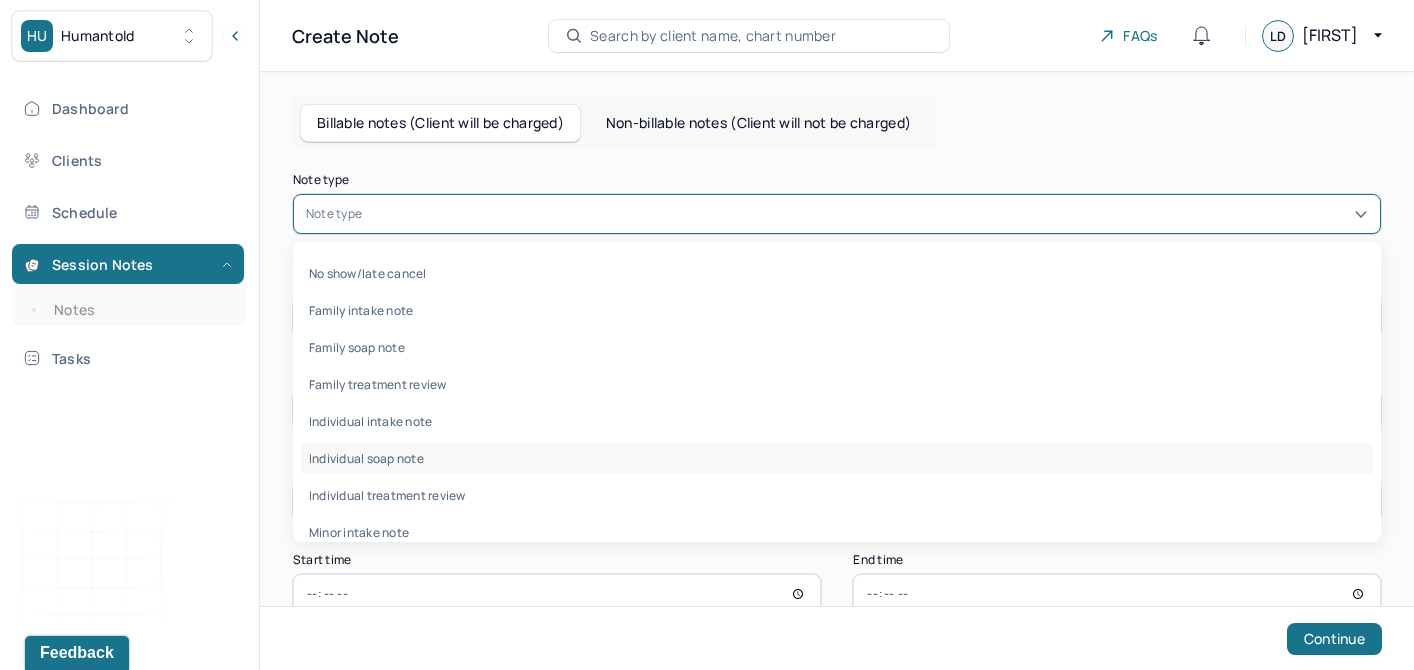 click on "Individual soap note" at bounding box center (837, 458) 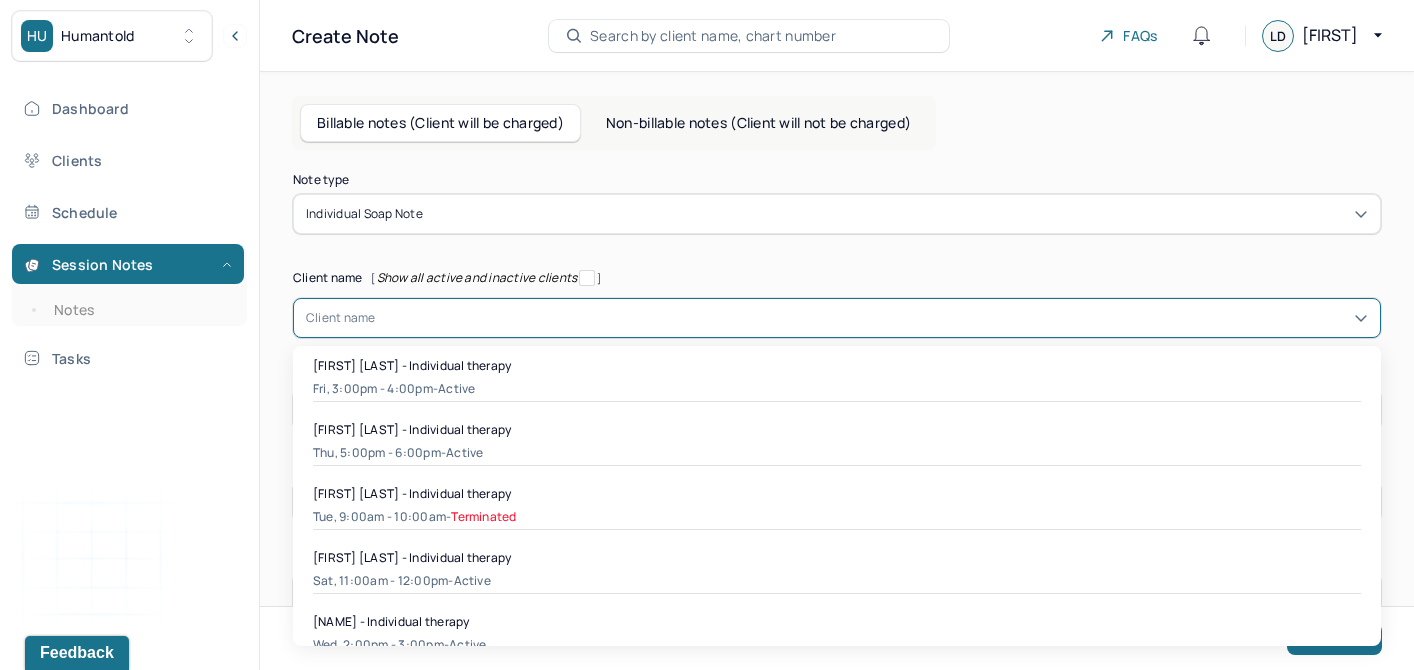 click at bounding box center [872, 318] 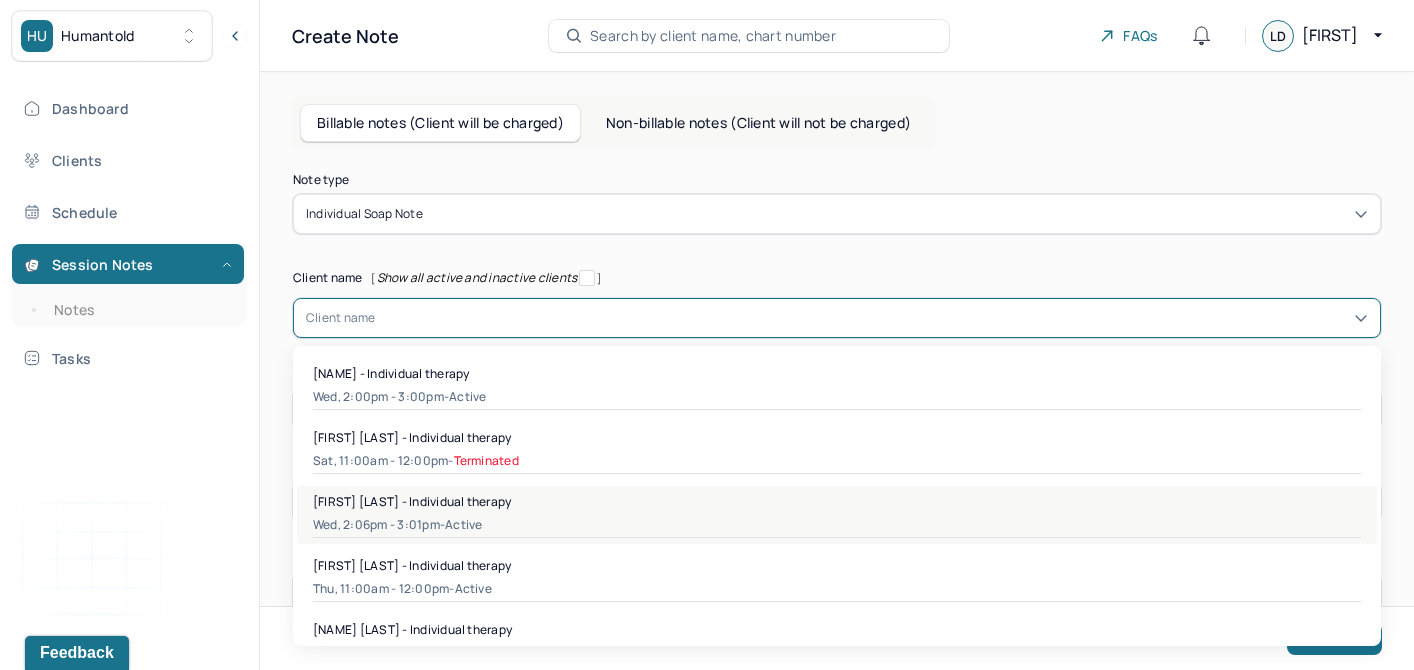 scroll, scrollTop: 249, scrollLeft: 0, axis: vertical 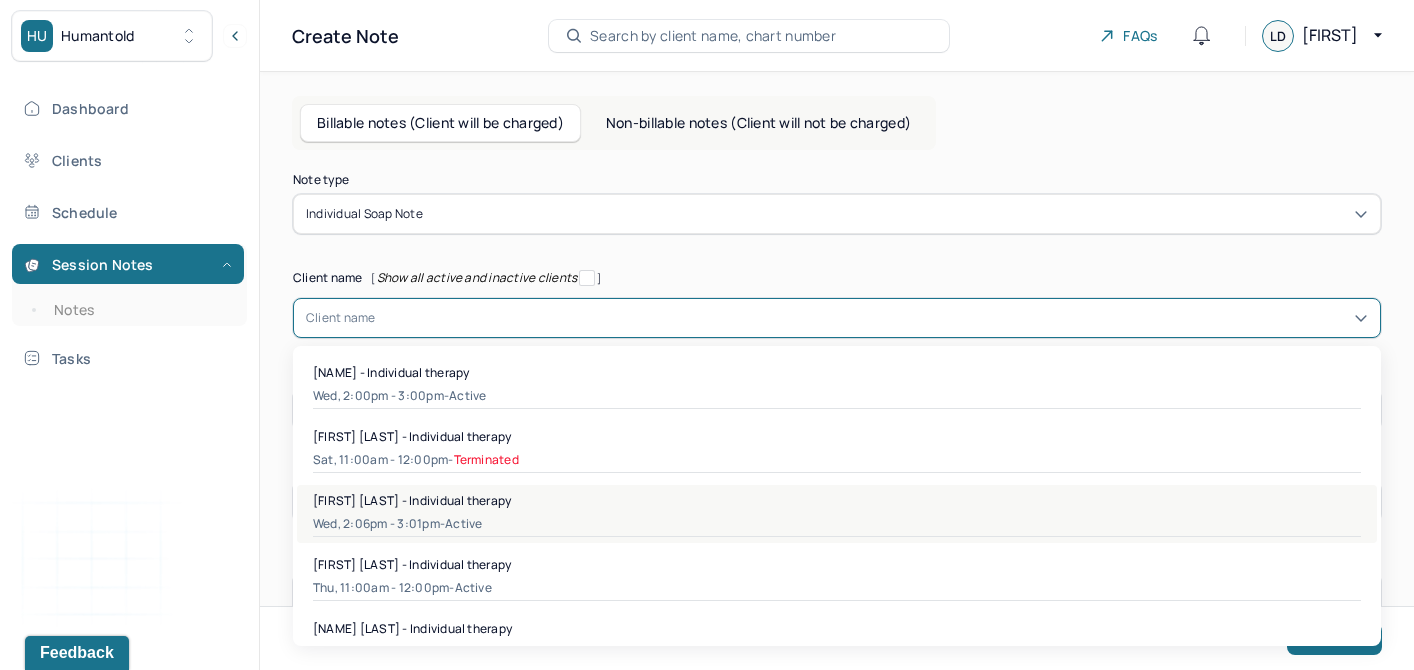 click on "[FIRST] [LAST] - Individual therapy" at bounding box center [837, 500] 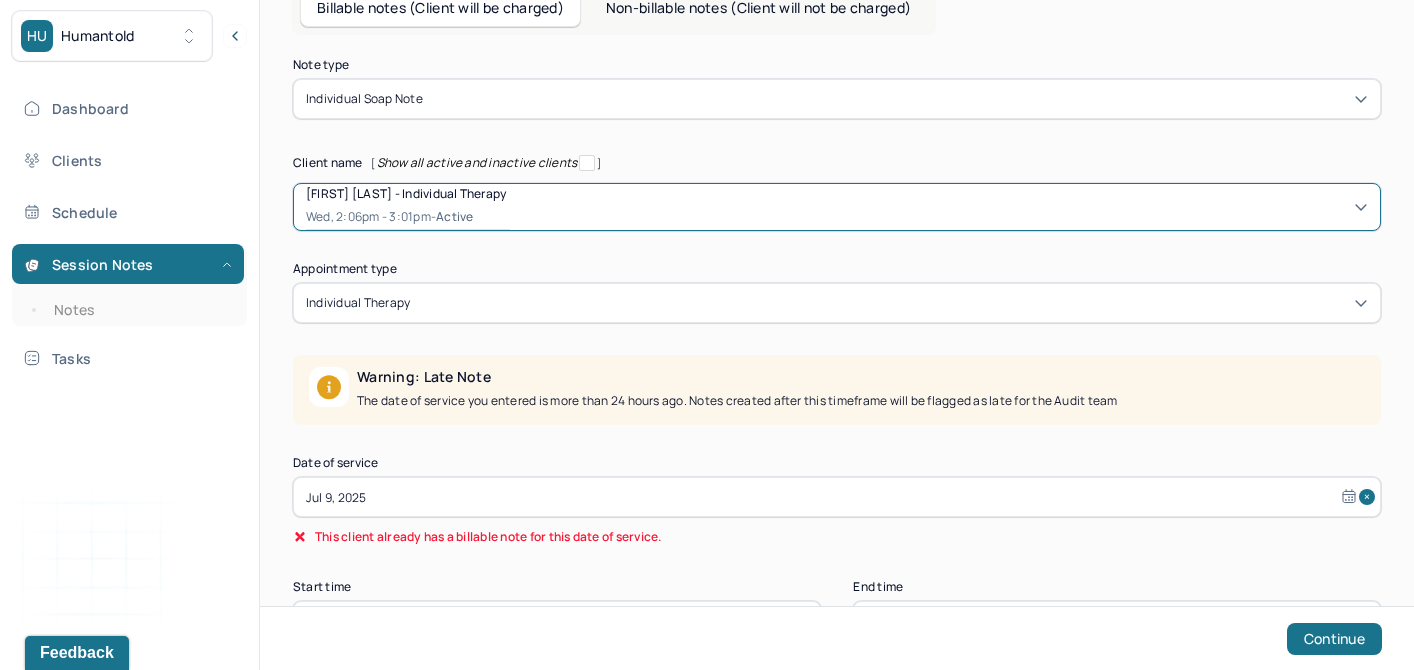 scroll, scrollTop: 111, scrollLeft: 0, axis: vertical 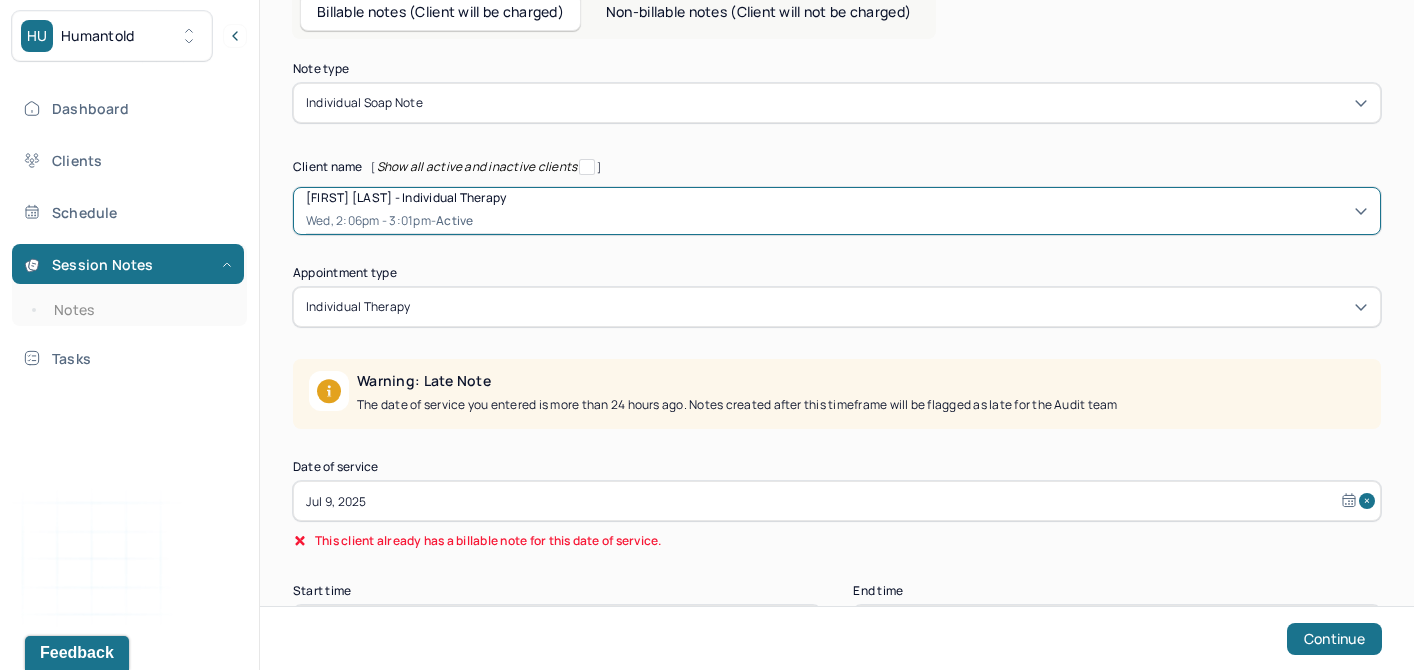 select on "6" 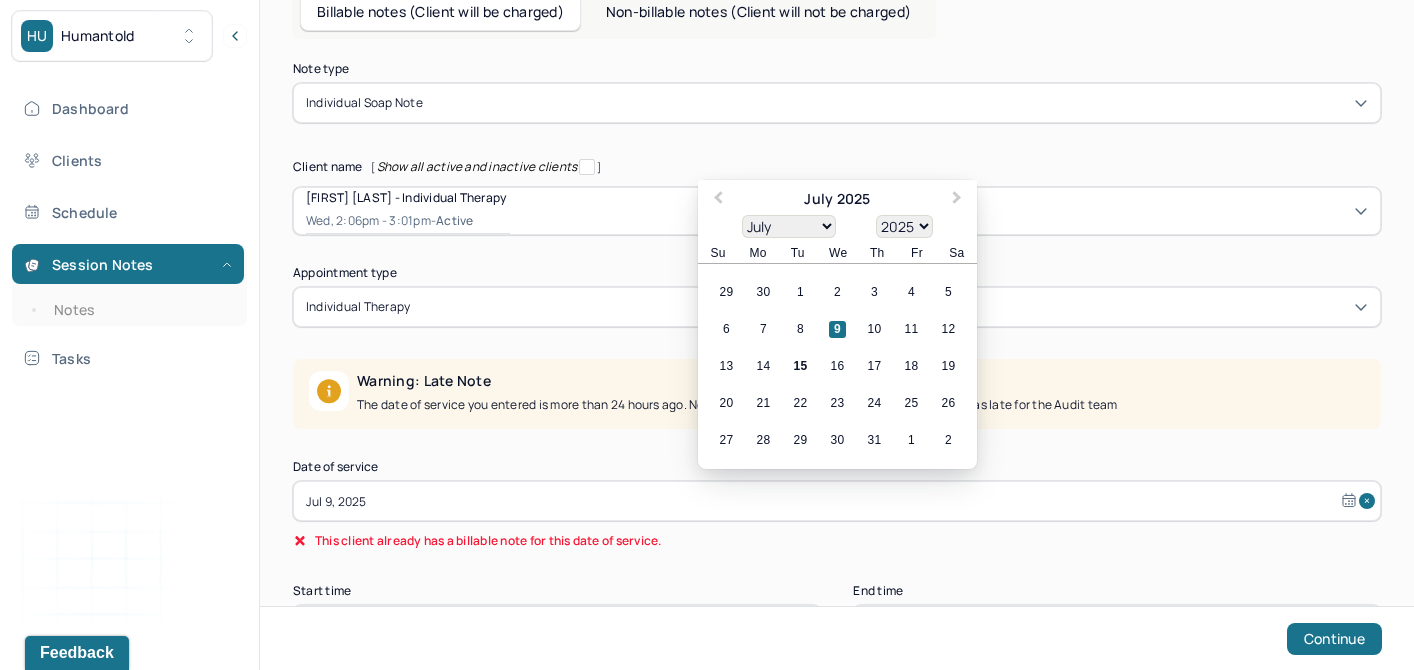 click on "Jul 9, 2025" at bounding box center (837, 501) 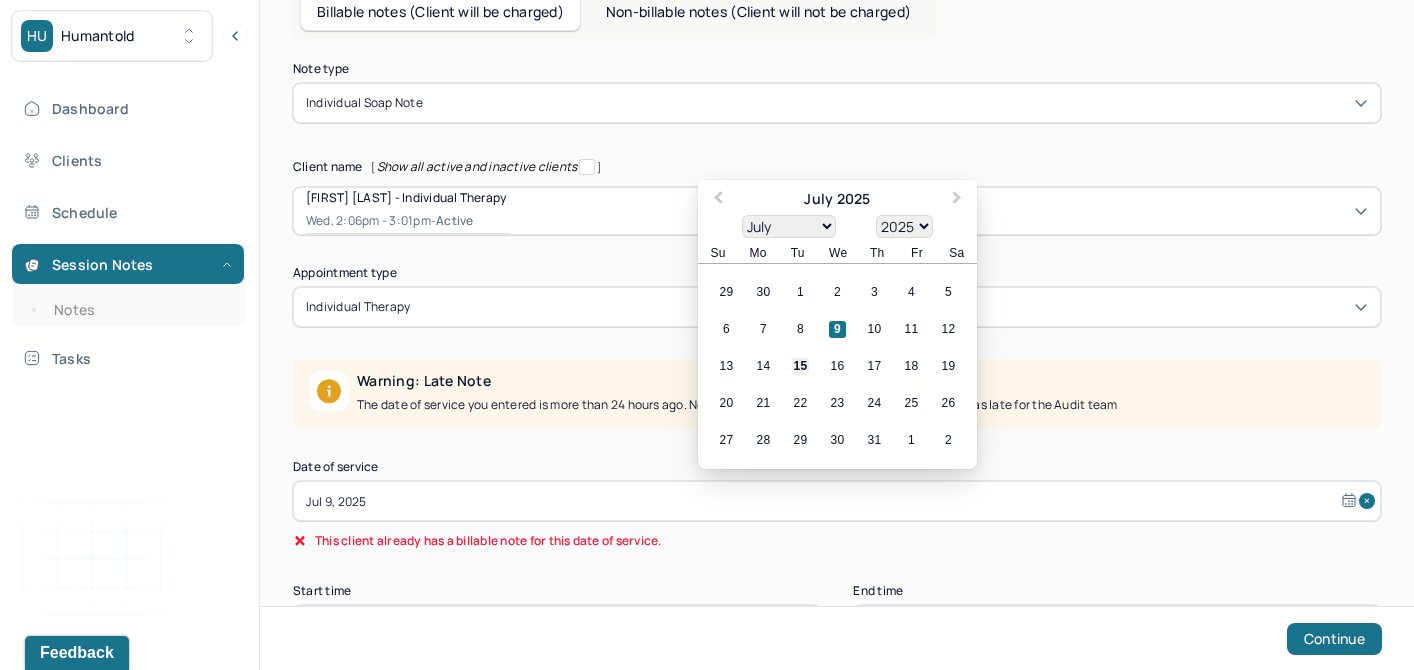 click on "15" at bounding box center (800, 366) 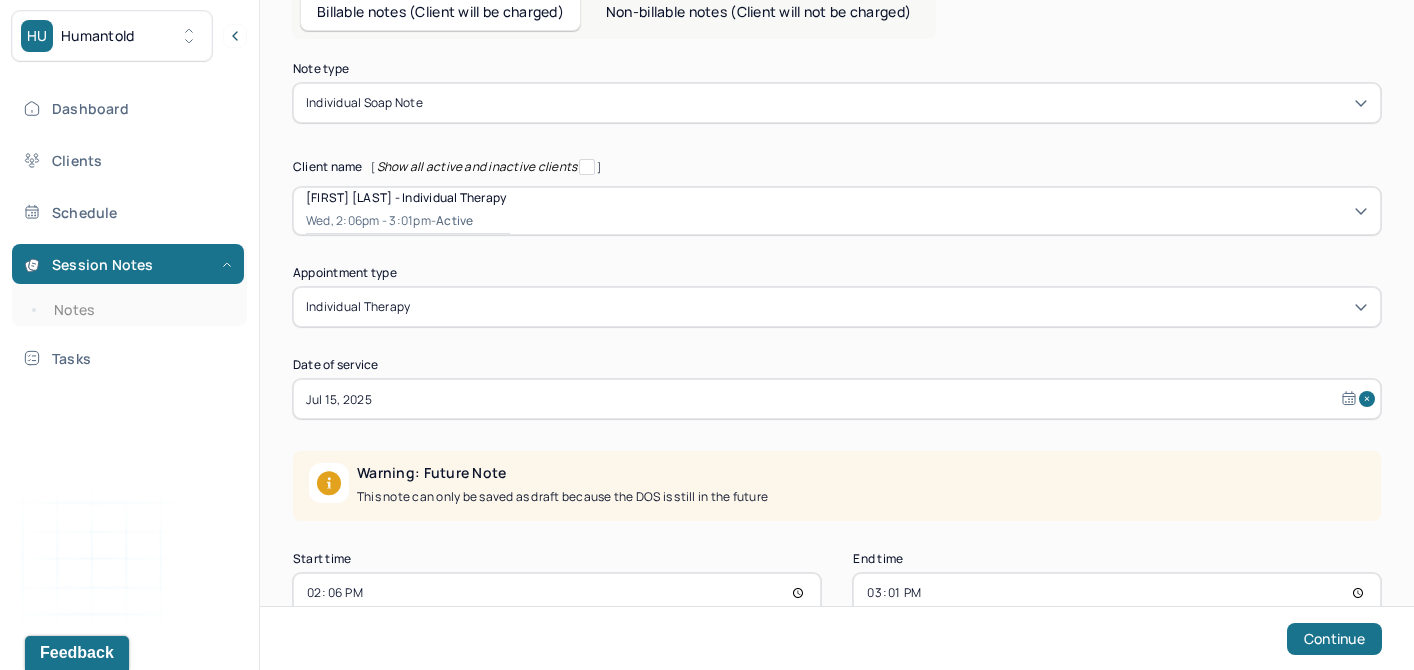 scroll, scrollTop: 160, scrollLeft: 0, axis: vertical 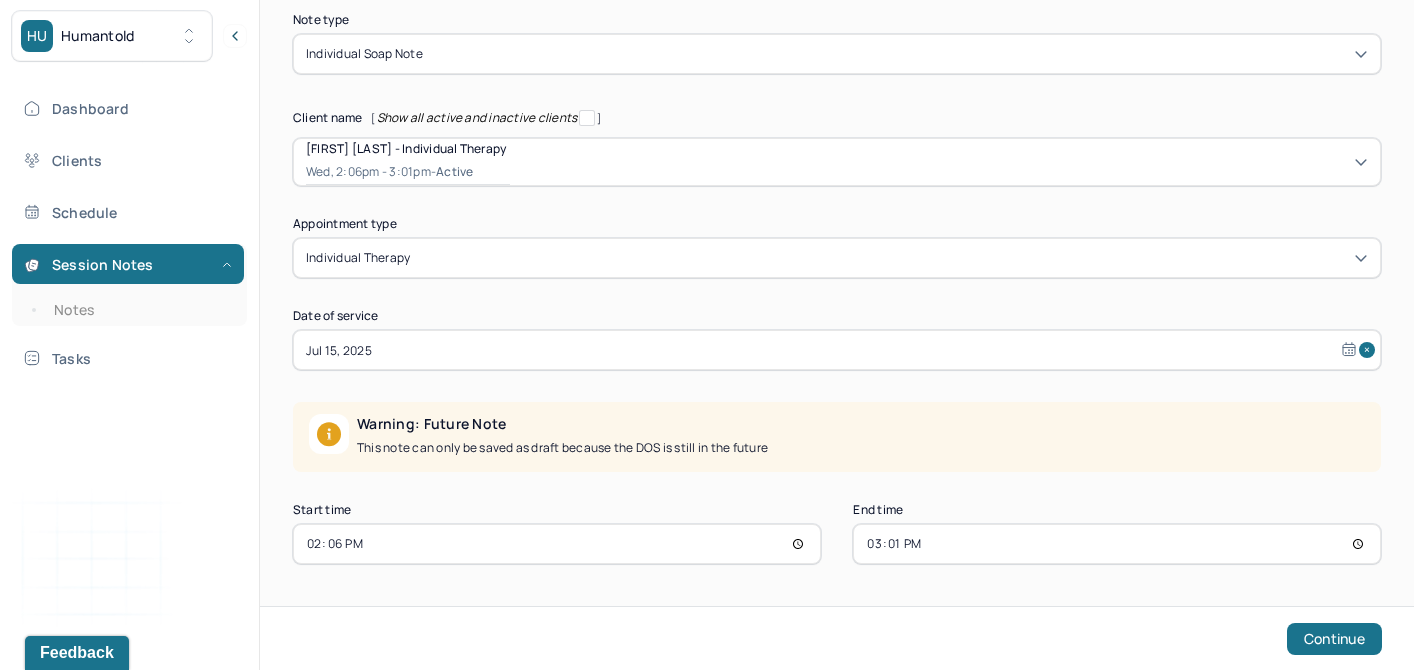 click on "14:06" at bounding box center (557, 544) 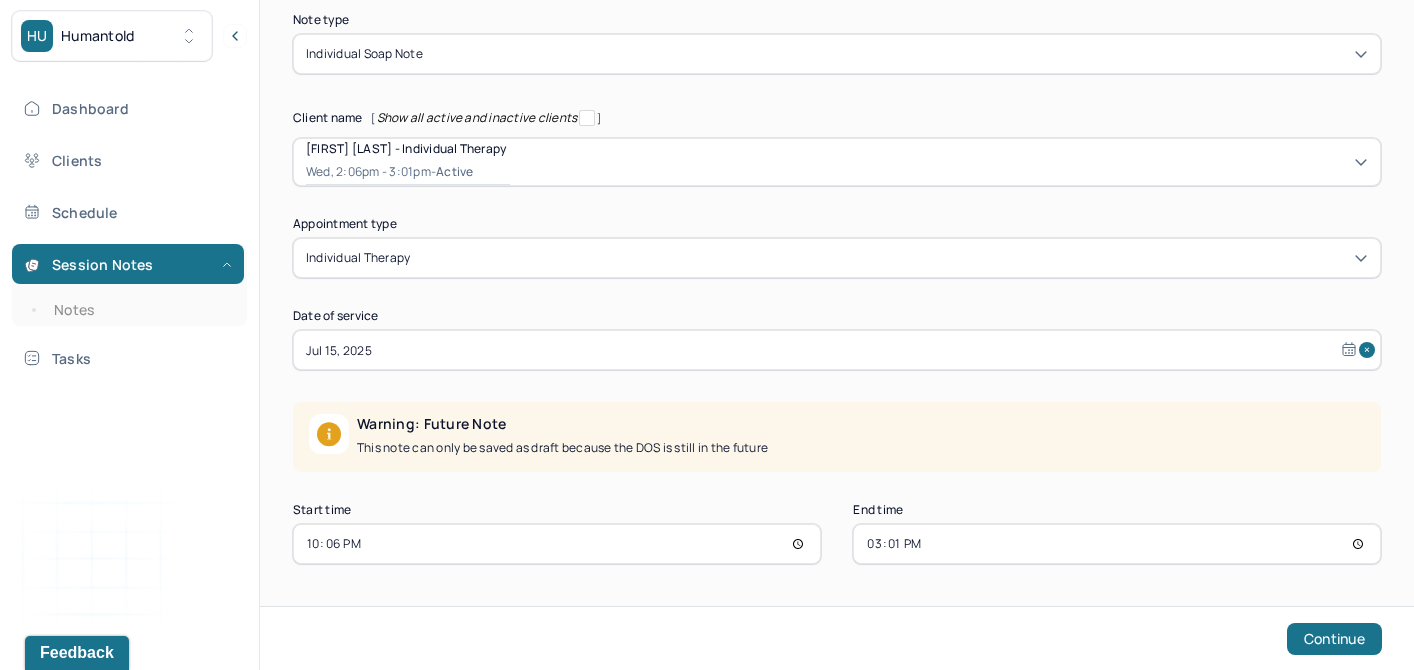type on "22:00" 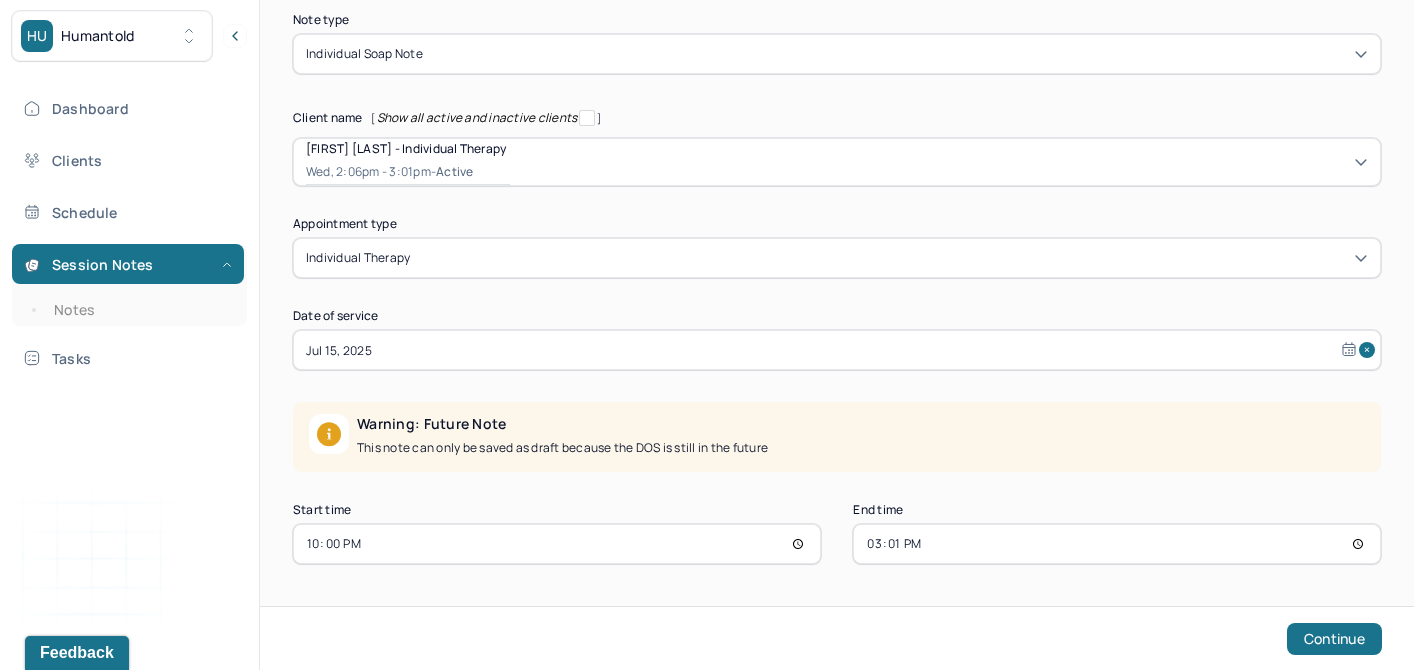 click on "15:01" at bounding box center [1117, 544] 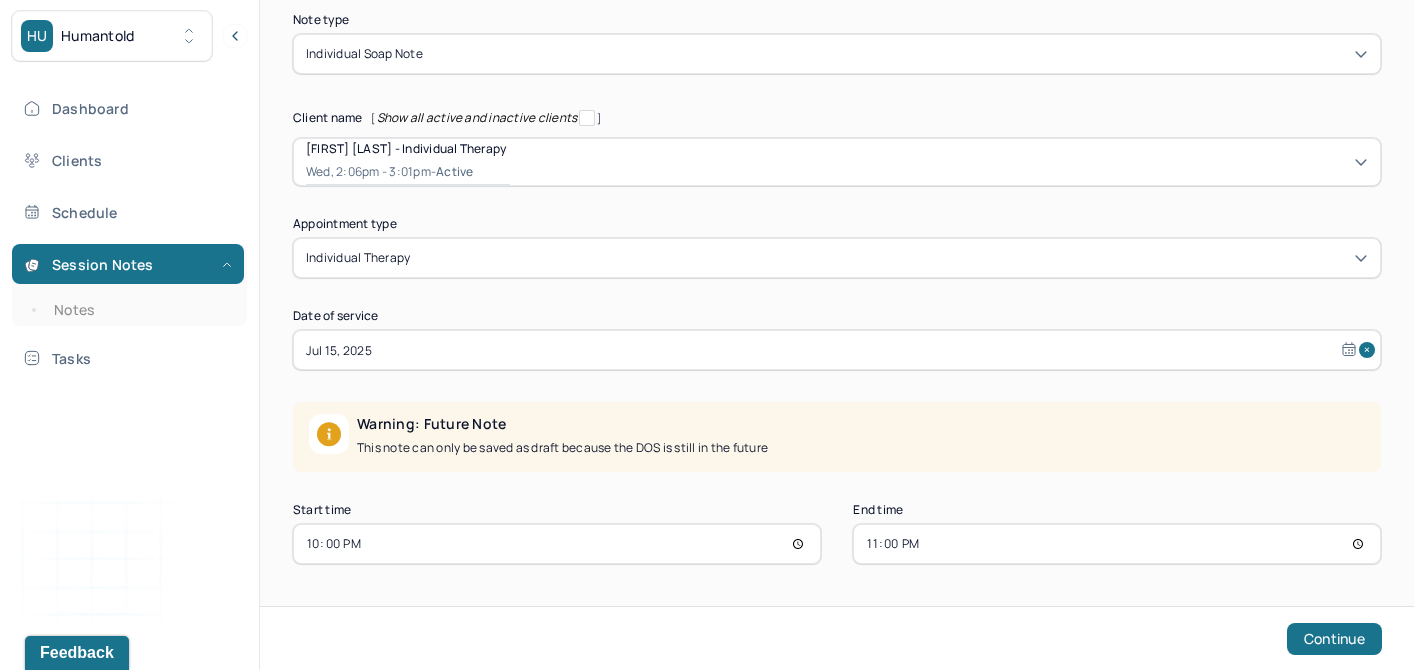 type on "11:00" 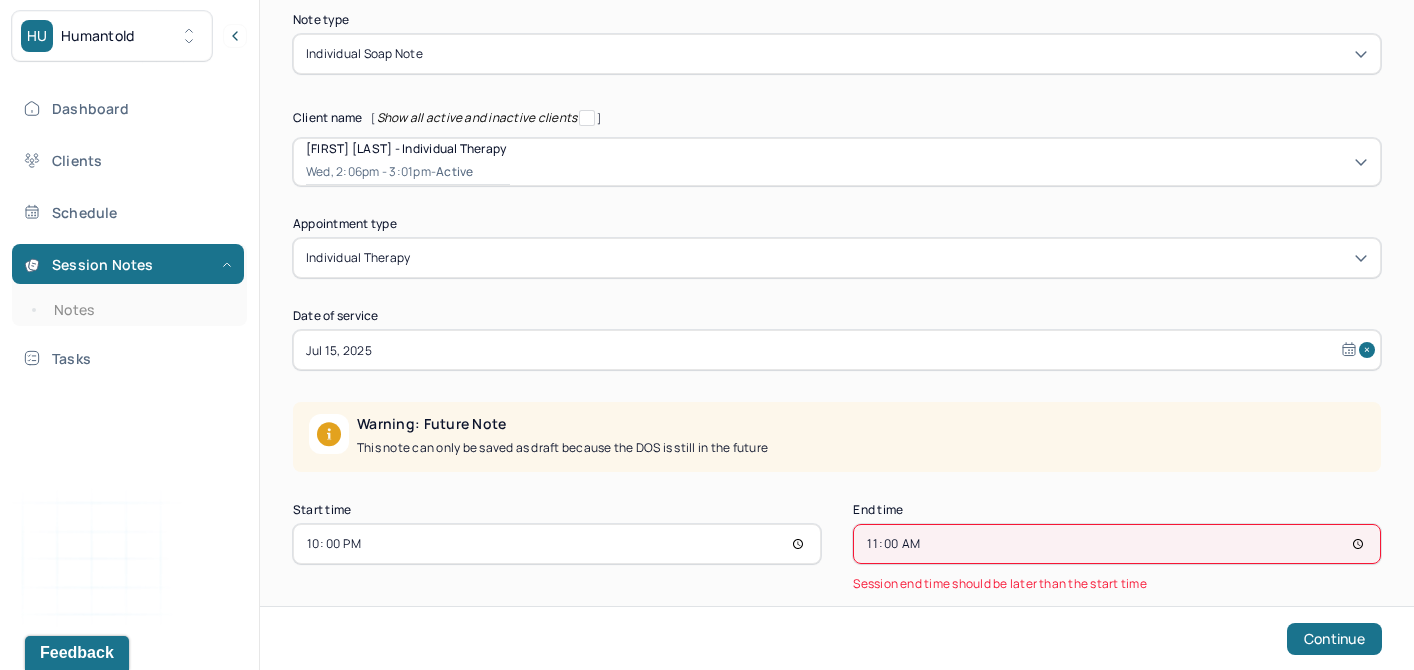 click on "22:00" at bounding box center [557, 544] 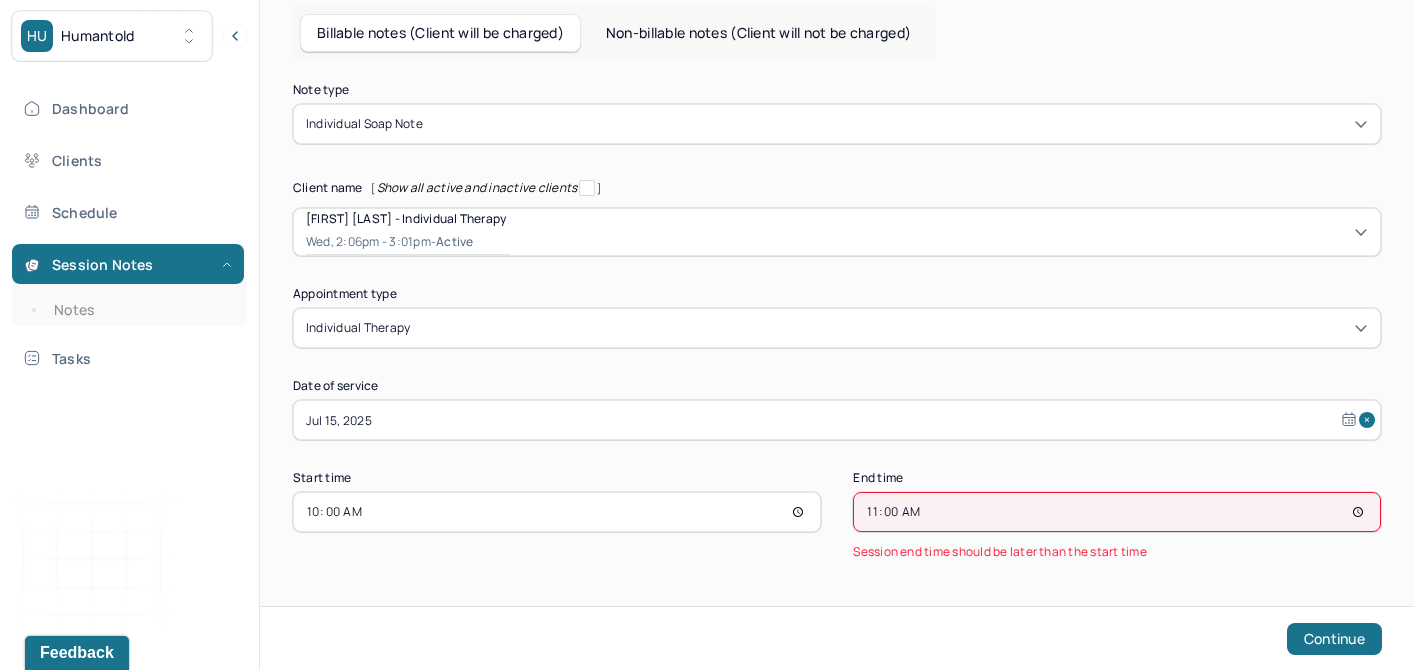 scroll, scrollTop: 90, scrollLeft: 0, axis: vertical 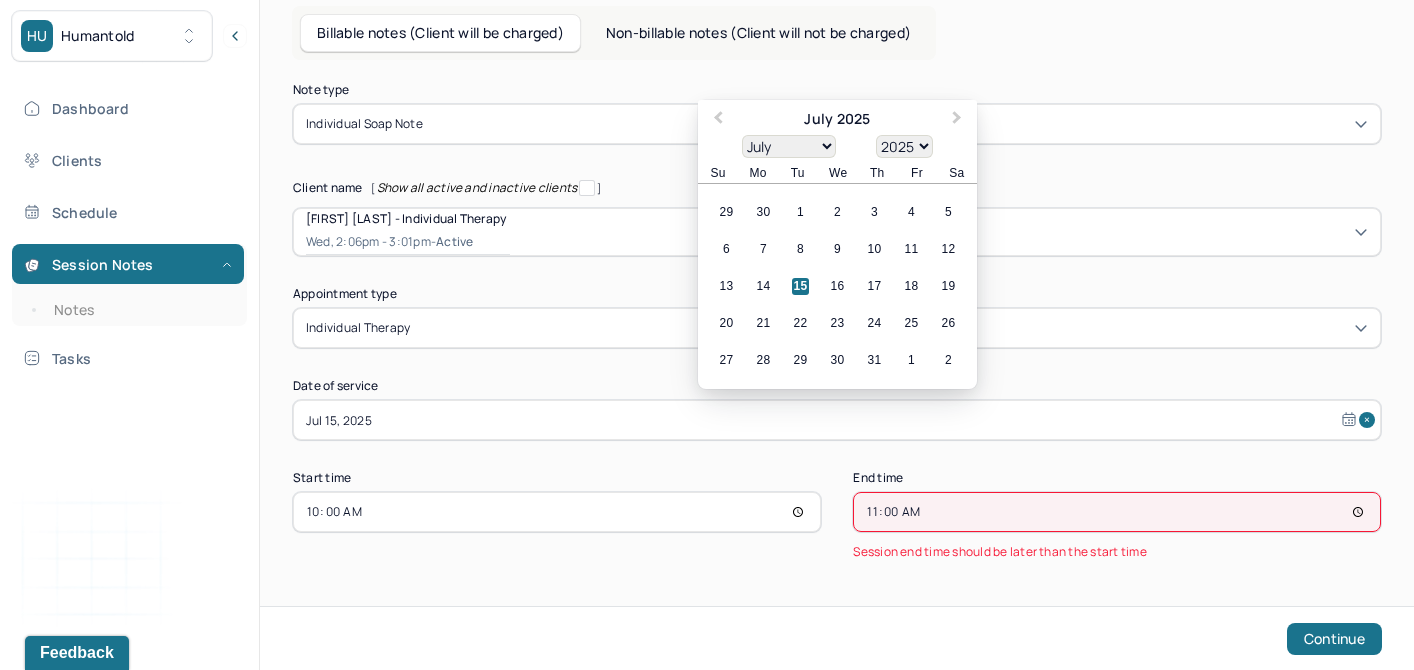 click on "Jul 15, 2025" at bounding box center (837, 420) 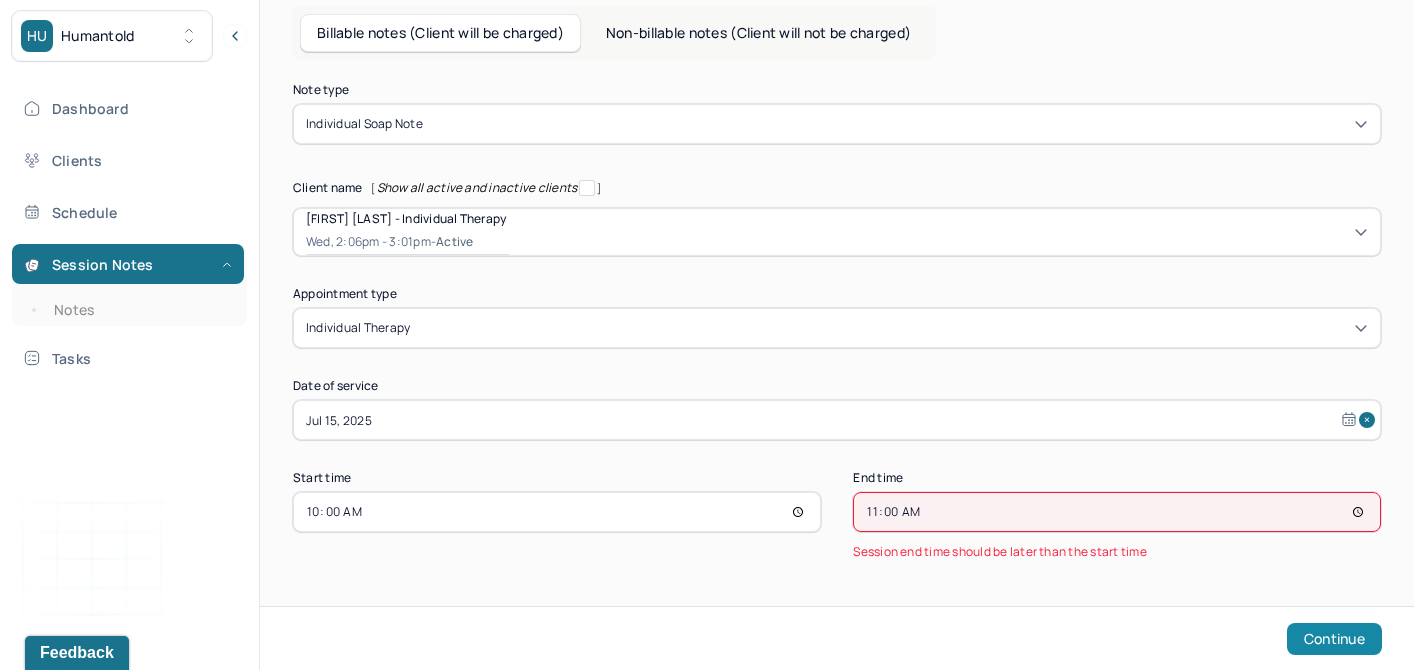 click on "Continue" at bounding box center (1334, 639) 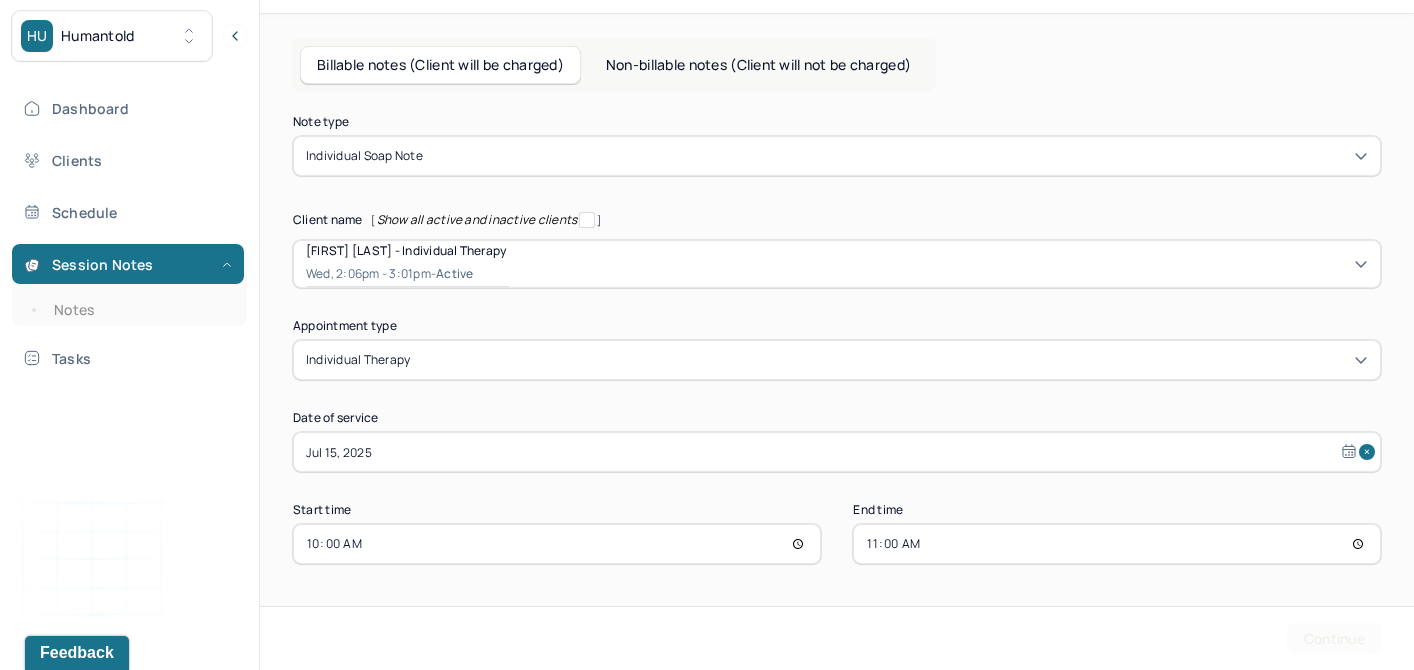 scroll, scrollTop: 58, scrollLeft: 0, axis: vertical 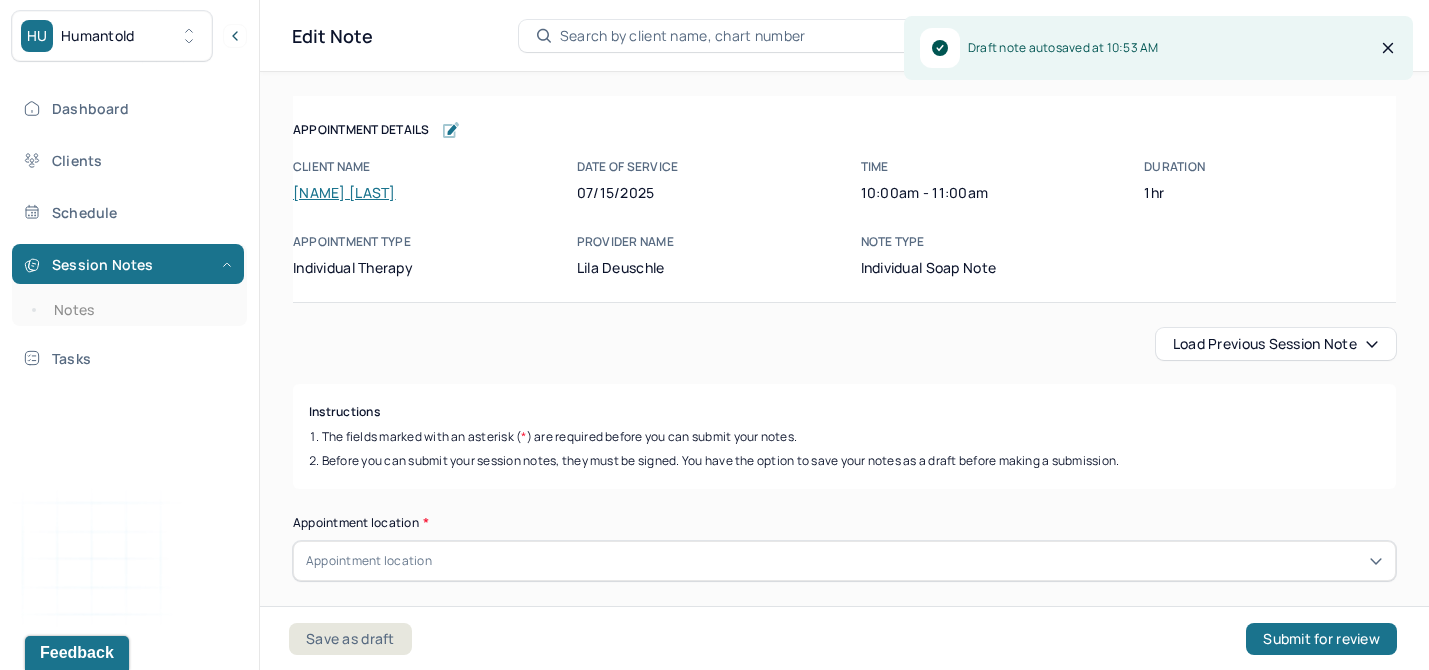 click on "Load previous session note" at bounding box center (1276, 344) 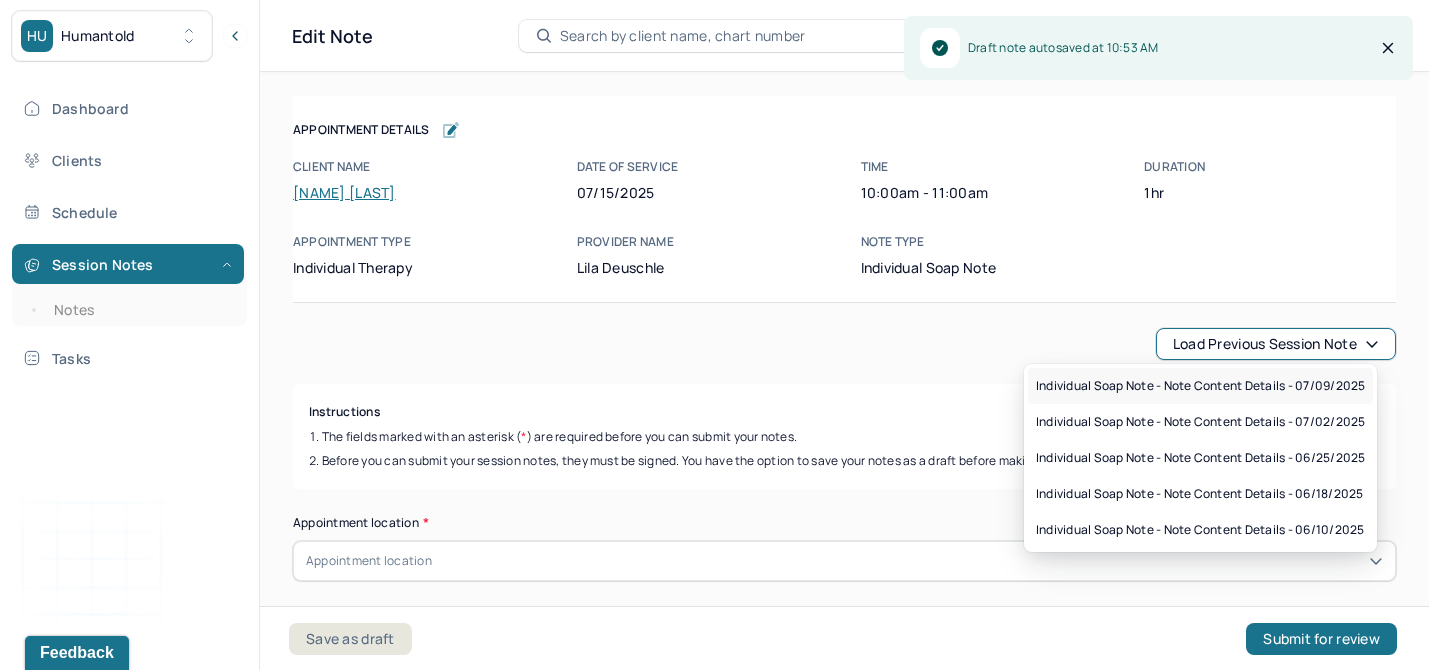 click on "Individual soap note   - Note content Details -   07/09/2025" at bounding box center [1200, 386] 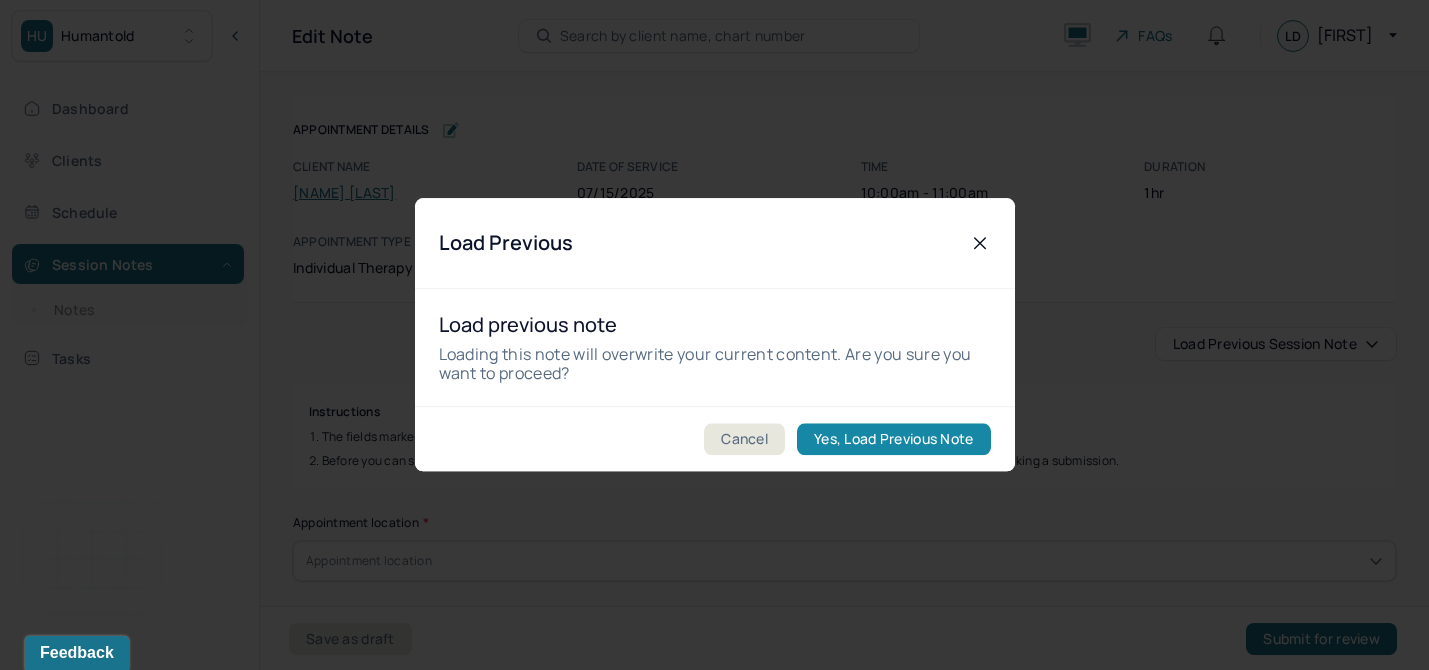 click on "Yes, Load Previous Note" at bounding box center (893, 440) 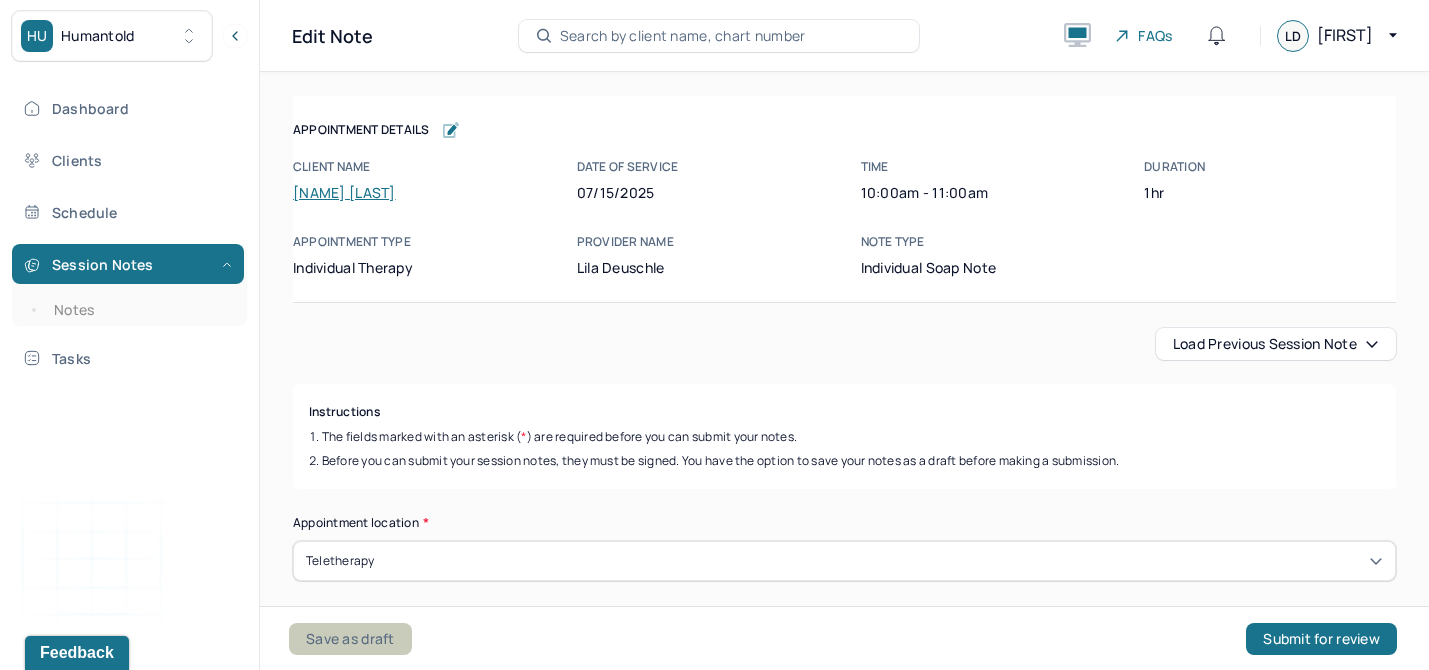 click on "Save as draft" at bounding box center (350, 639) 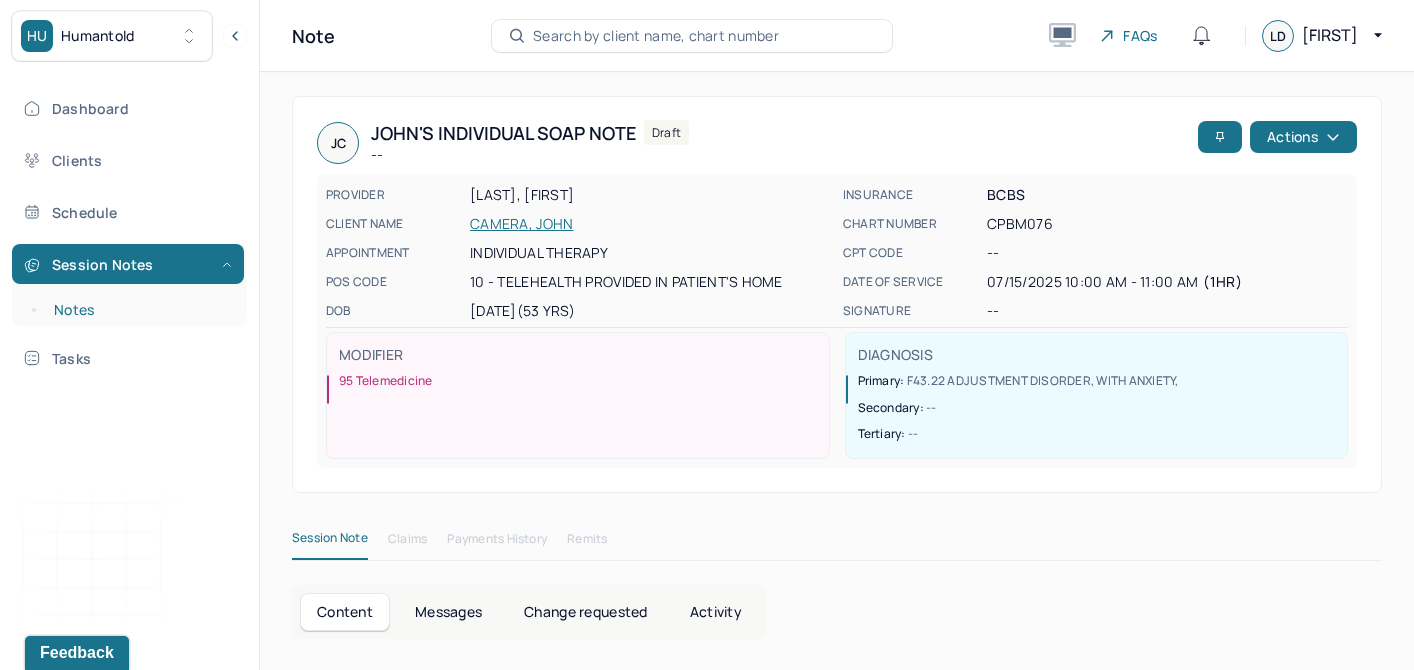 click on "Notes" at bounding box center (139, 310) 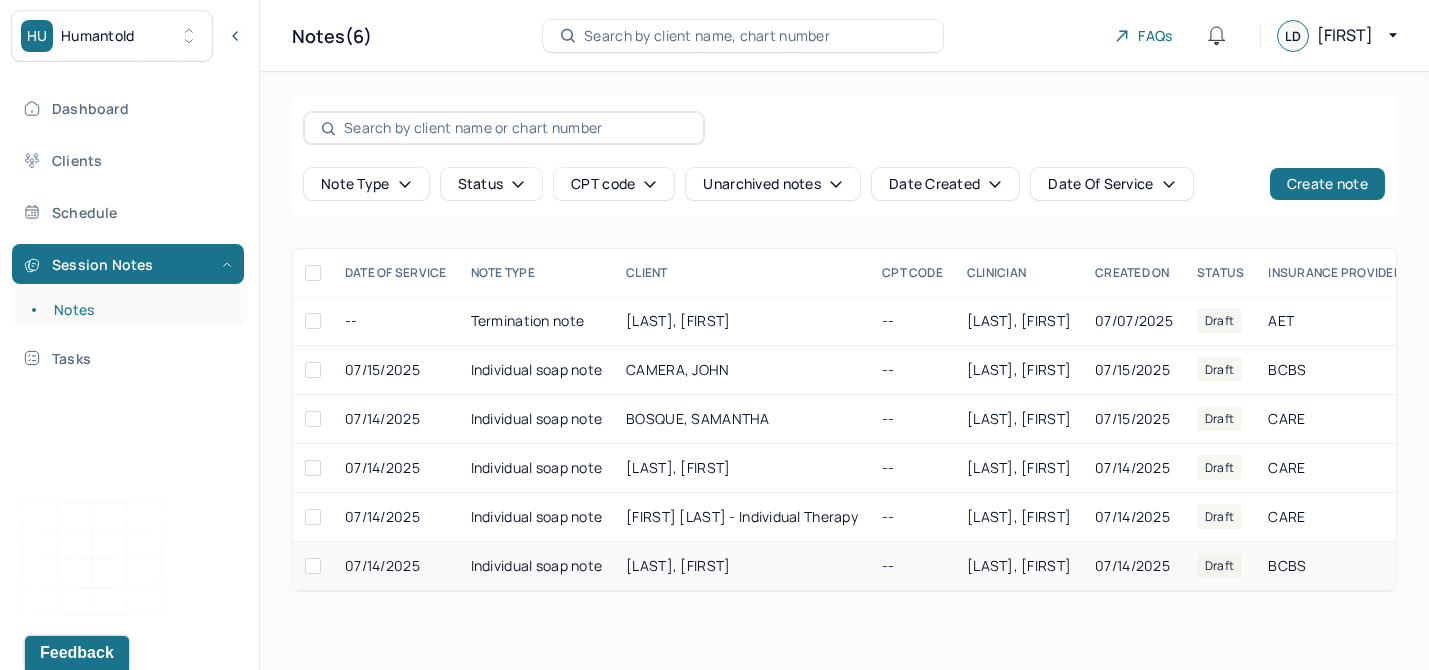 click on "[LAST], [FIRST]" at bounding box center [742, 566] 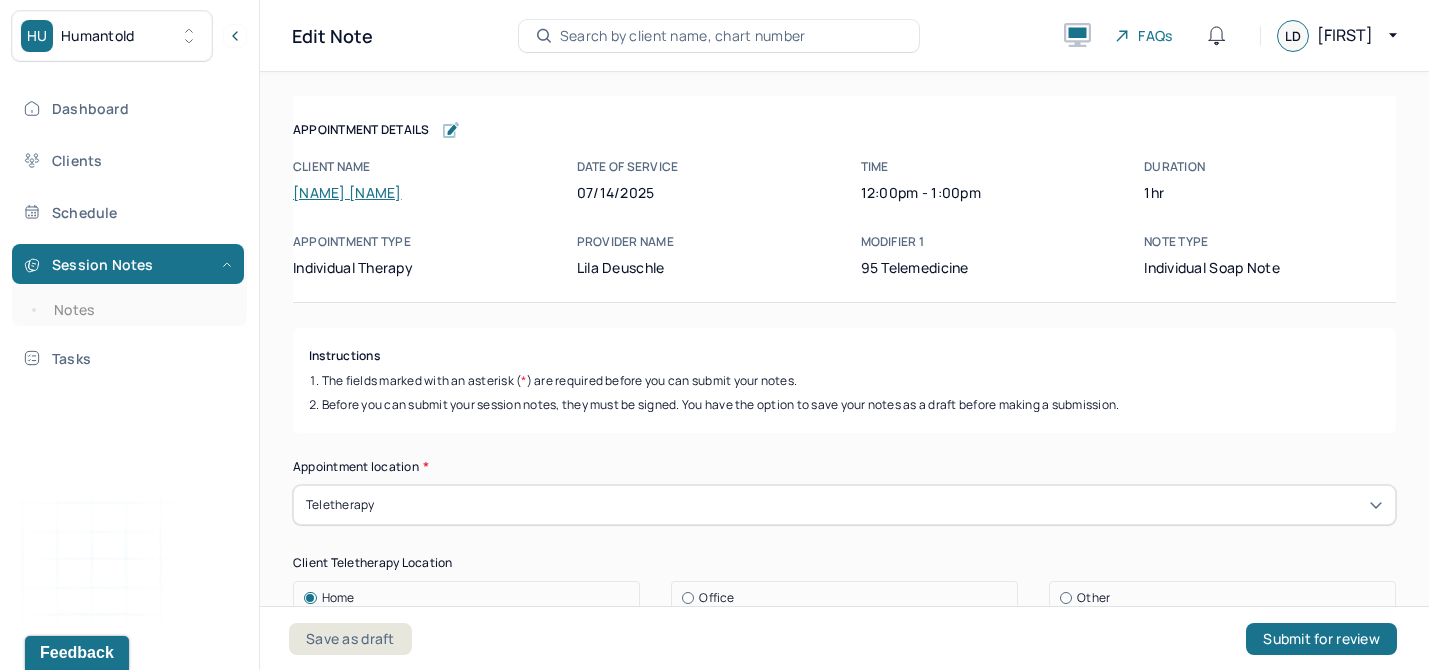 click on "Appointment location * Teletherapy Client Teletherapy Location Home Office Other Provider Teletherapy Location Home Office Other Consent was received for the teletherapy session The teletherapy session was conducted via video Primary diagnosis * F43.22 ADJUSTMENT DISORDER, WITH ANXIETY Secondary diagnosis (optional) Secondary diagnosis Tertiary diagnosis (optional) Tertiary diagnosis Emotional / Behavioural symptoms demonstrated * Causing * Maladaptive Functioning Intention for Session * Facilitate coping mechanisms" at bounding box center [844, 942] 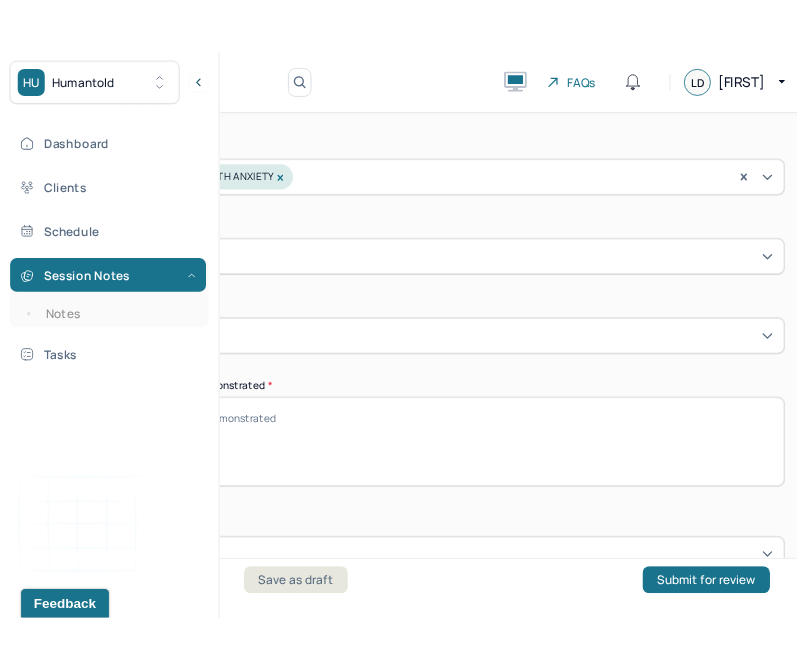 scroll, scrollTop: 713, scrollLeft: 0, axis: vertical 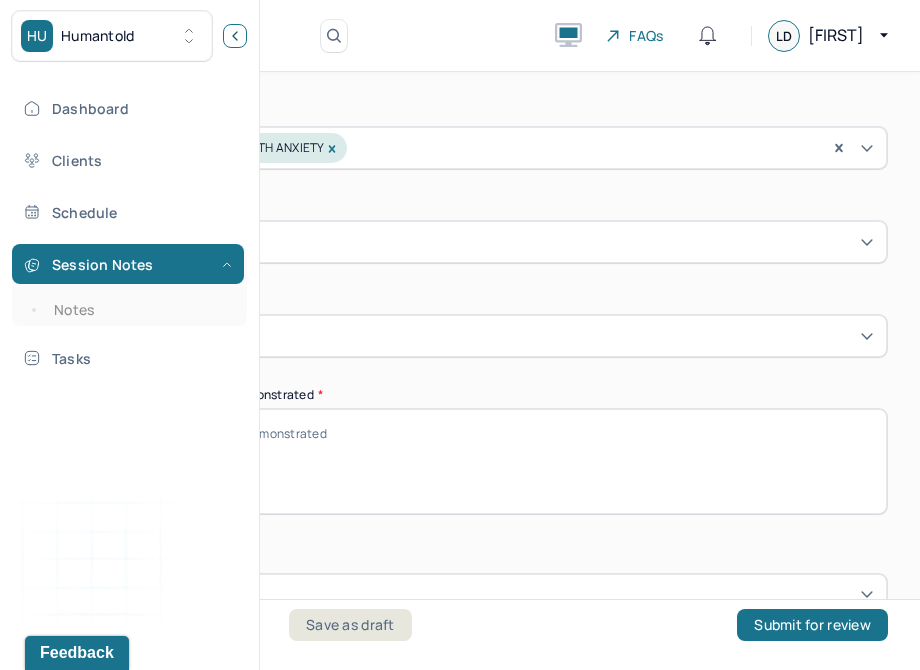 click 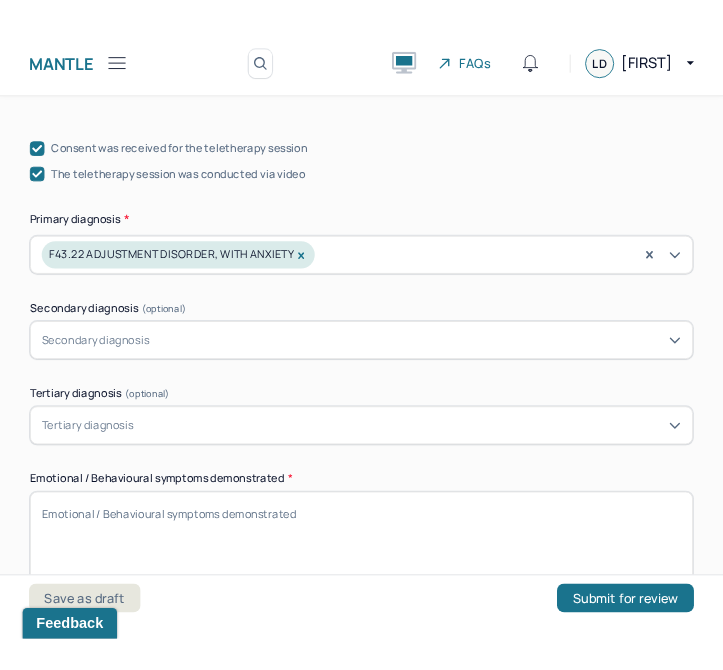 scroll, scrollTop: 788, scrollLeft: 0, axis: vertical 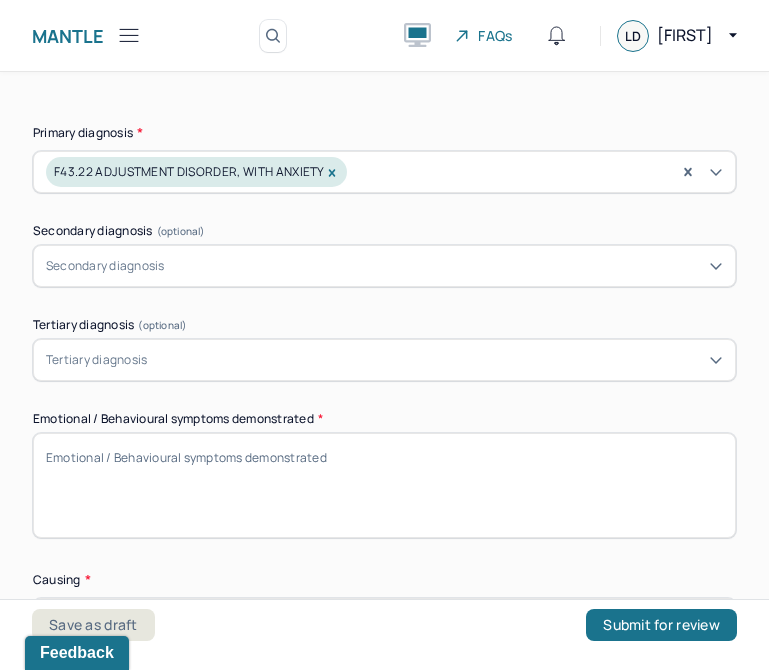 click on "Emotional / Behavioural symptoms demonstrated *" at bounding box center (384, 485) 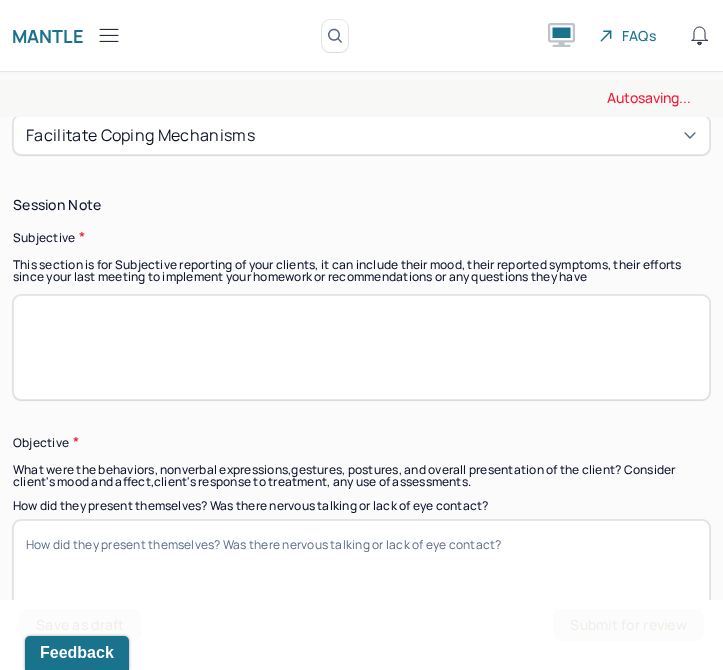 scroll, scrollTop: 1470, scrollLeft: 0, axis: vertical 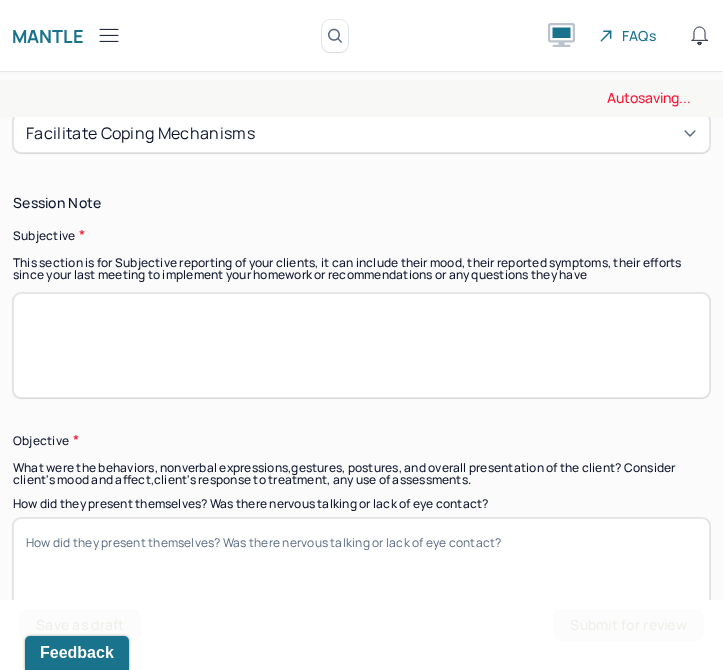 type on "Client demonstrated emotional regulation and appropriate behavior during the session." 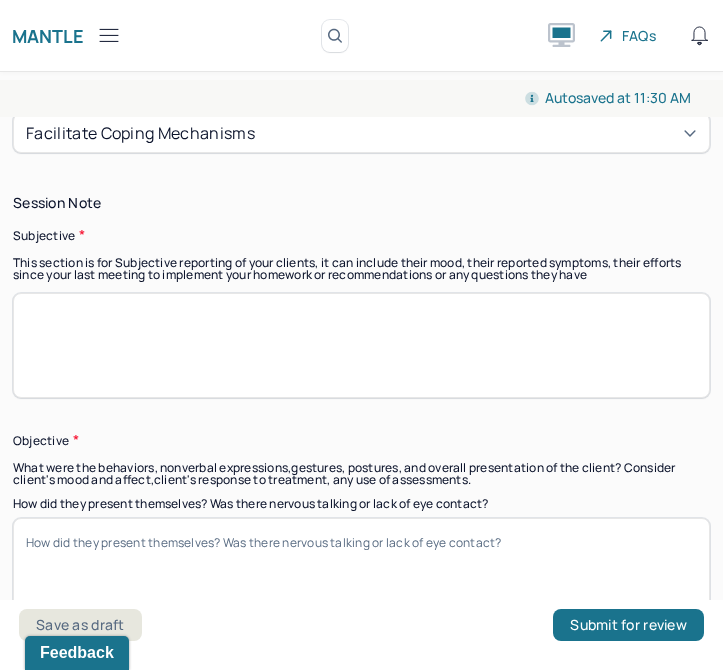 click at bounding box center [361, 345] 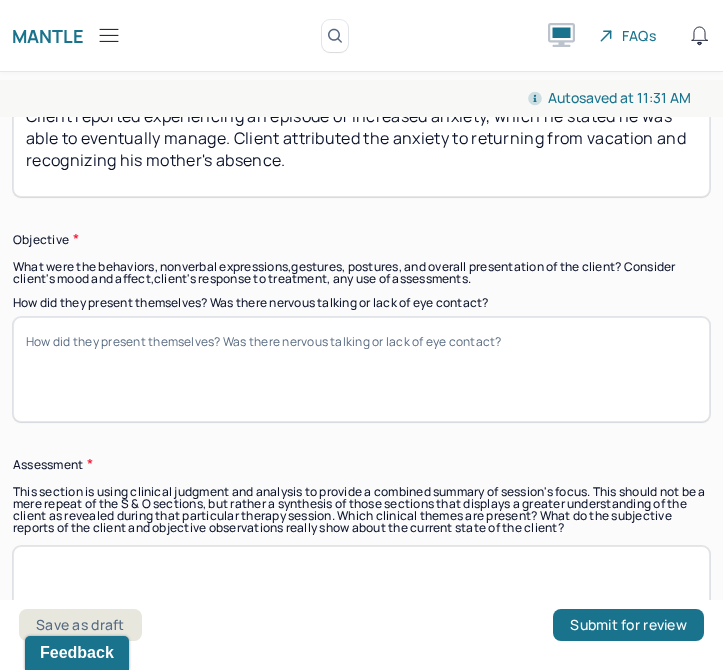 scroll, scrollTop: 1679, scrollLeft: 0, axis: vertical 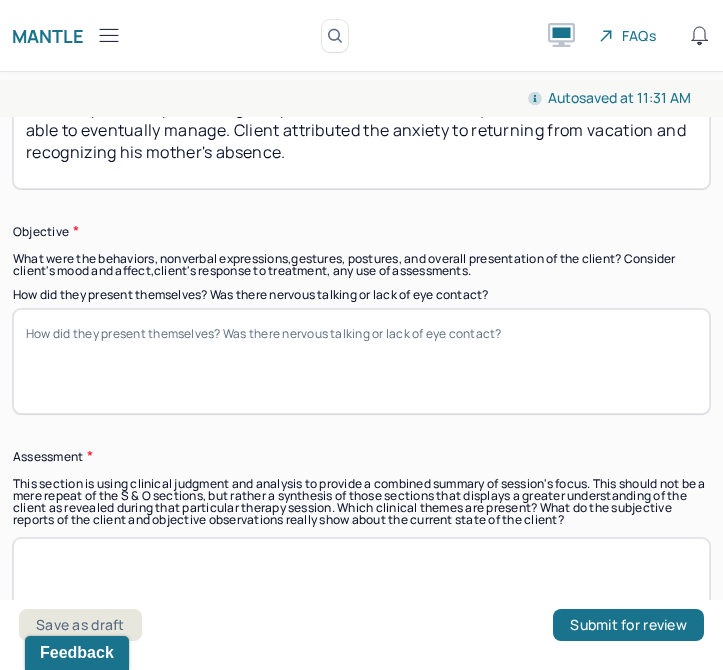 type on "Client reported experiencing an episode of increased anxiety, which he stated he was able to eventually manage. Client attributed the anxiety to returning from vacation and recognizing his mother's absence." 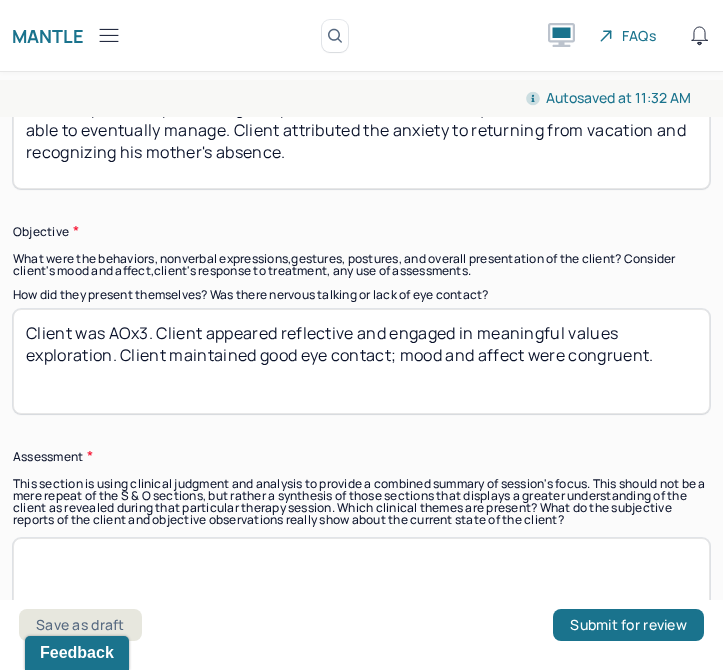 type on "Client was AOx3. Client appeared reflective and engaged in meaningful values exploration. Client maintained good eye contact; mood and affect were congruent." 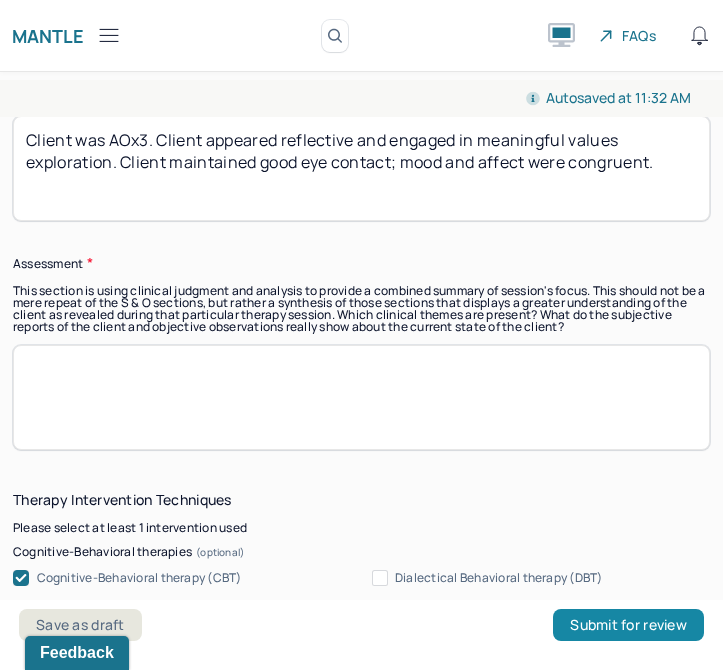 scroll, scrollTop: 1896, scrollLeft: 0, axis: vertical 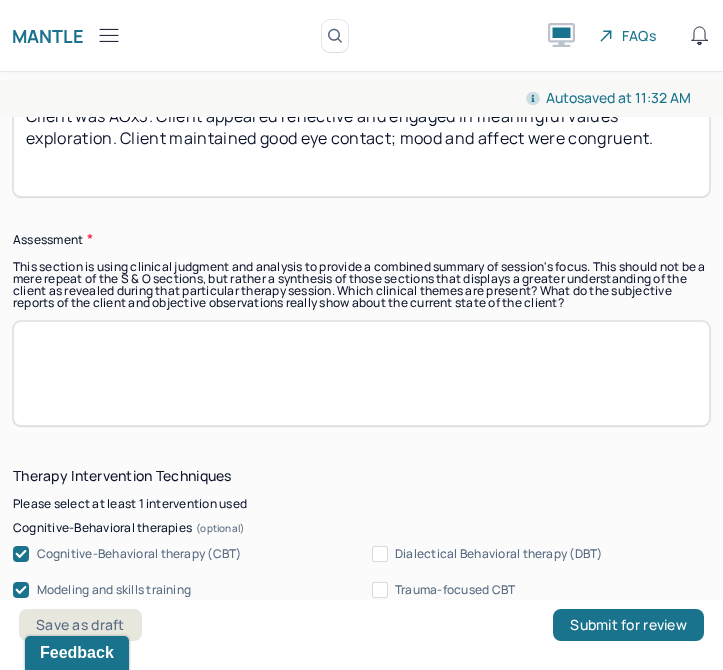 click at bounding box center [361, 373] 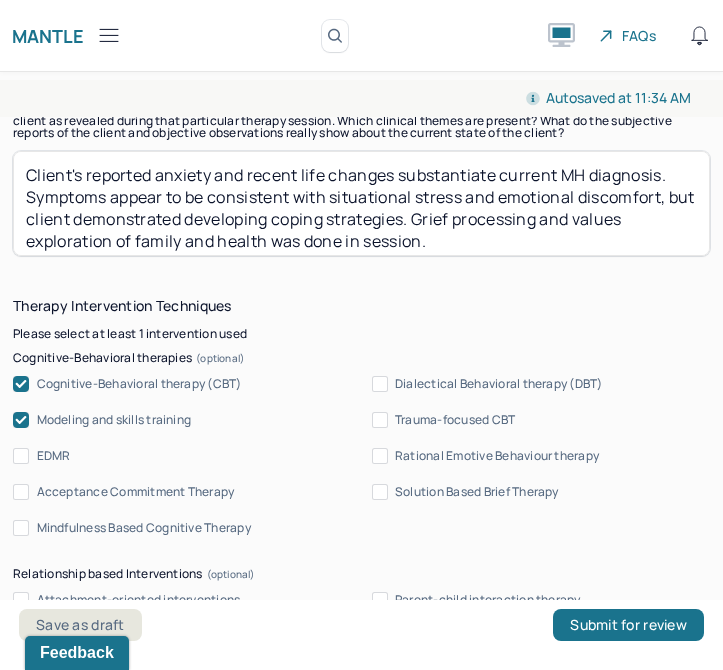 scroll, scrollTop: 2067, scrollLeft: 0, axis: vertical 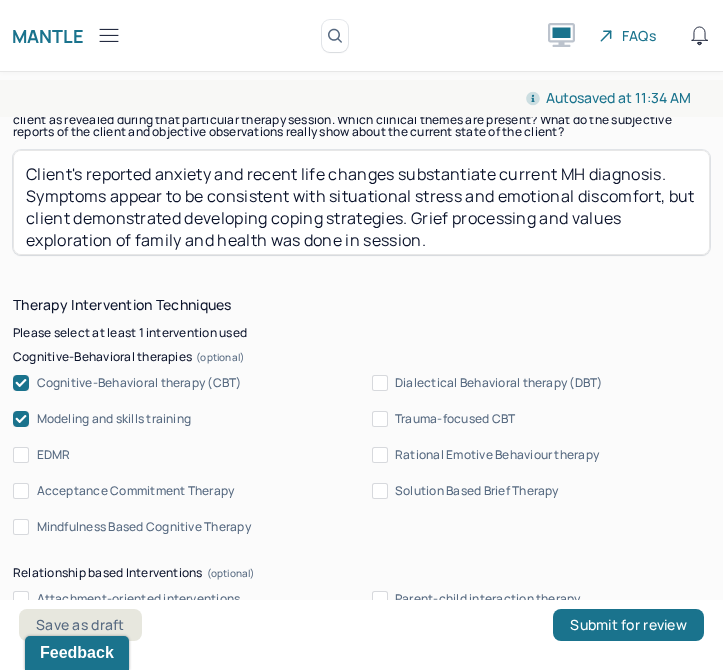 type on "Client's reported anxiety and recent life changes substantiate current MH diagnosis. Symptoms appear to be consistent with situational stress and emotional discomfort, but client demonstrated developing coping strategies. Grief processing and values exploration of family and health was done in session." 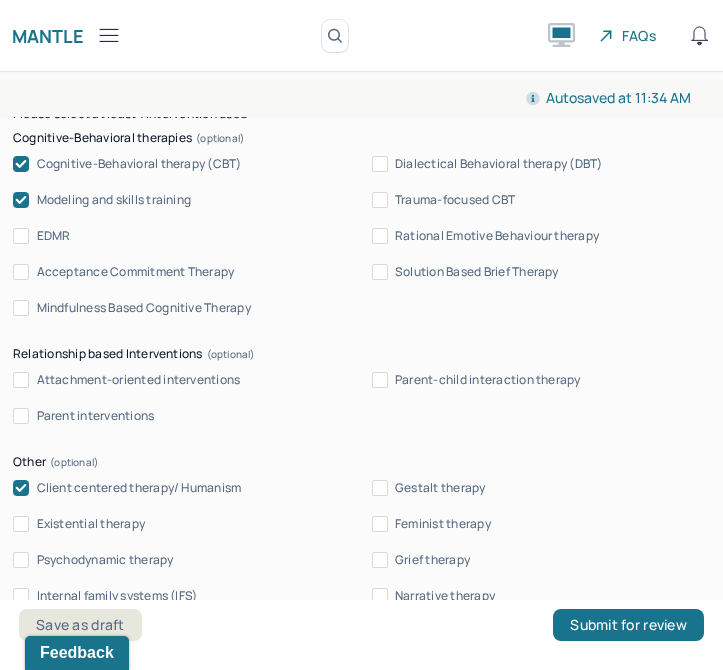 scroll, scrollTop: 2315, scrollLeft: 0, axis: vertical 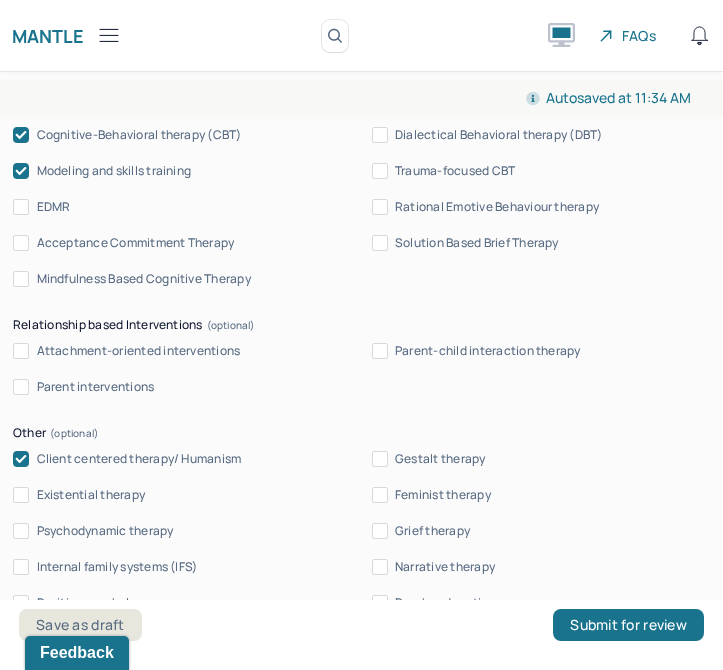 click on "Grief therapy" at bounding box center (432, 531) 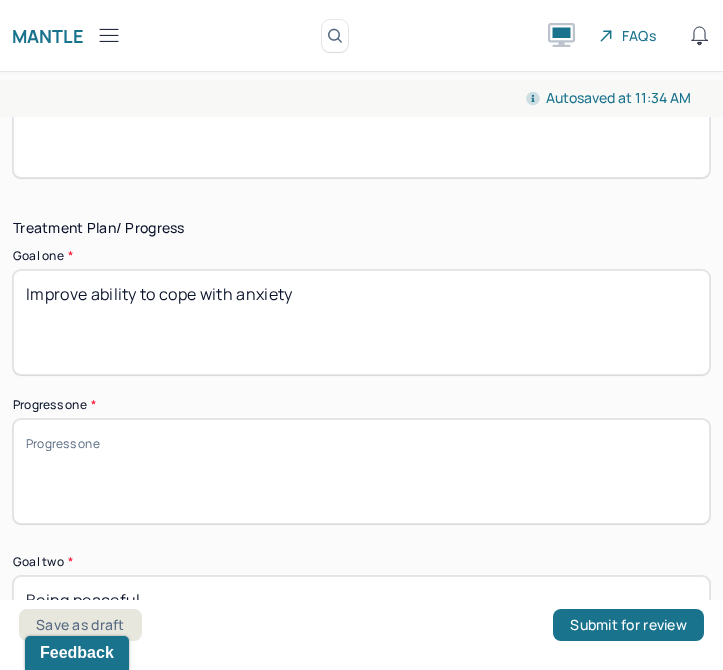 scroll, scrollTop: 3590, scrollLeft: 0, axis: vertical 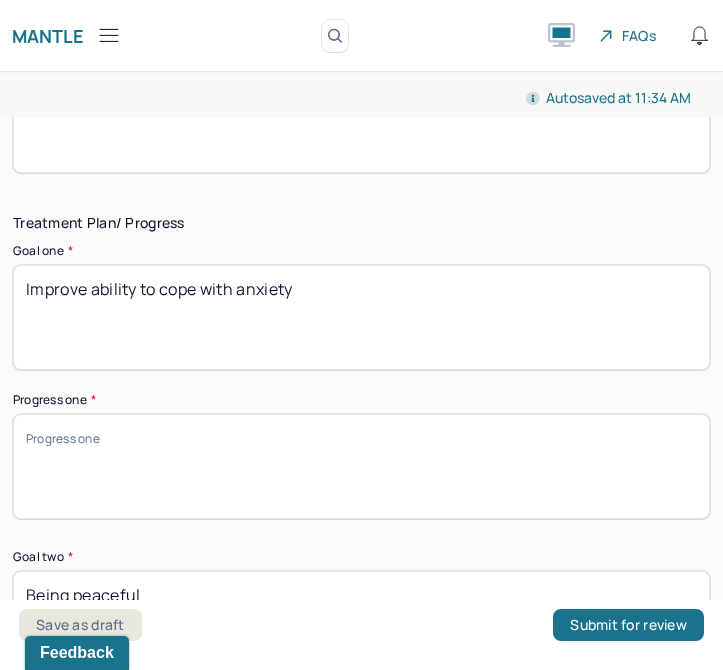click on "Progress one *" at bounding box center (361, 466) 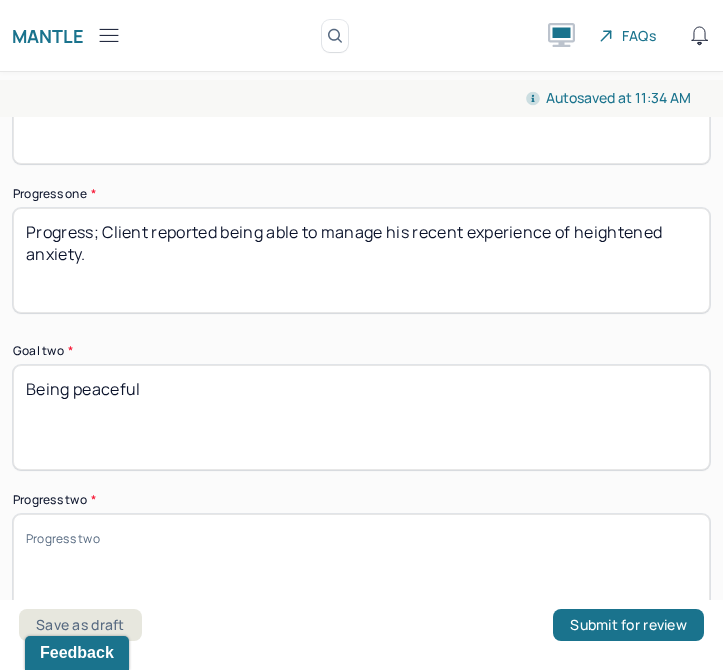 scroll, scrollTop: 3817, scrollLeft: 0, axis: vertical 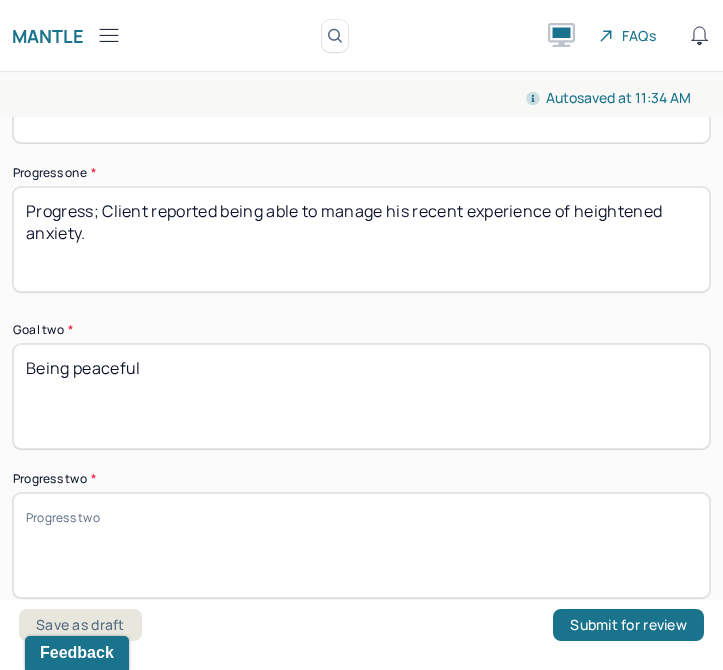 type on "Progress; Client reported being able to manage his recent experience of heightened anxiety." 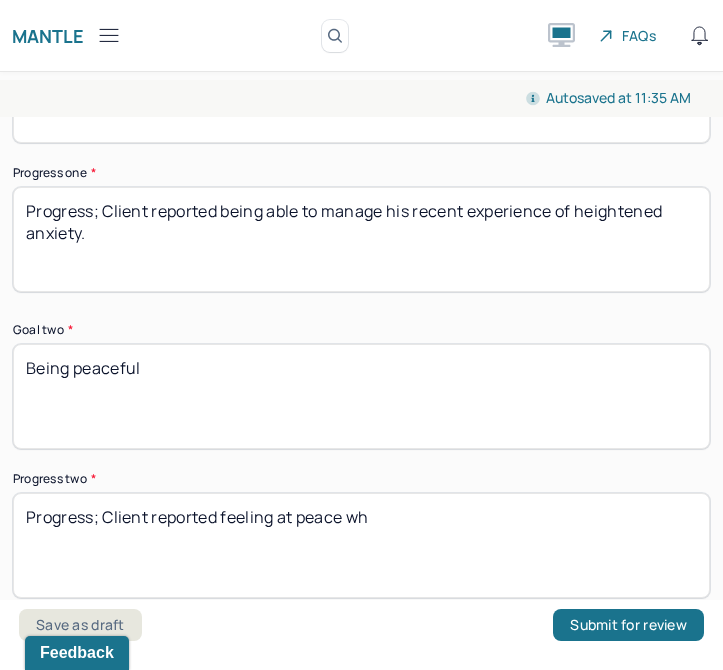 click on "Progress; Client reported feeling at peace" at bounding box center [361, 545] 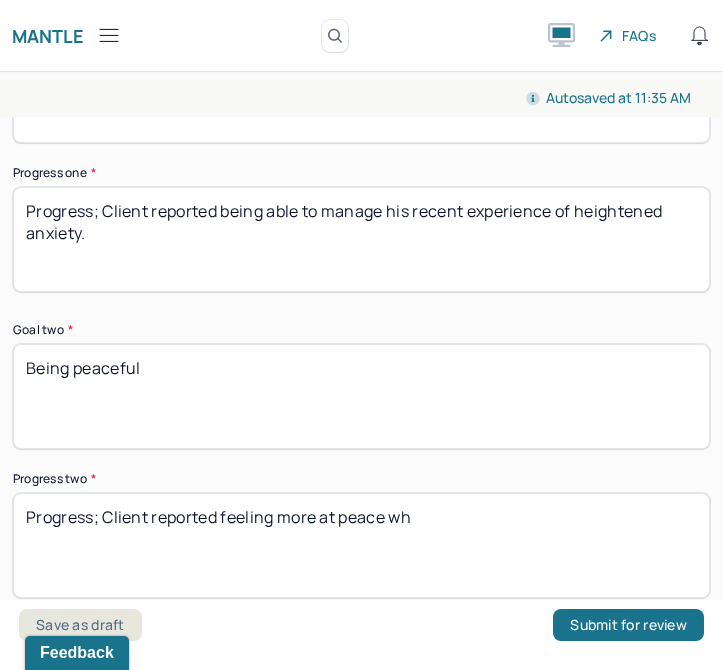 click on "Progress; Client reported feeling at peace wh" at bounding box center [361, 545] 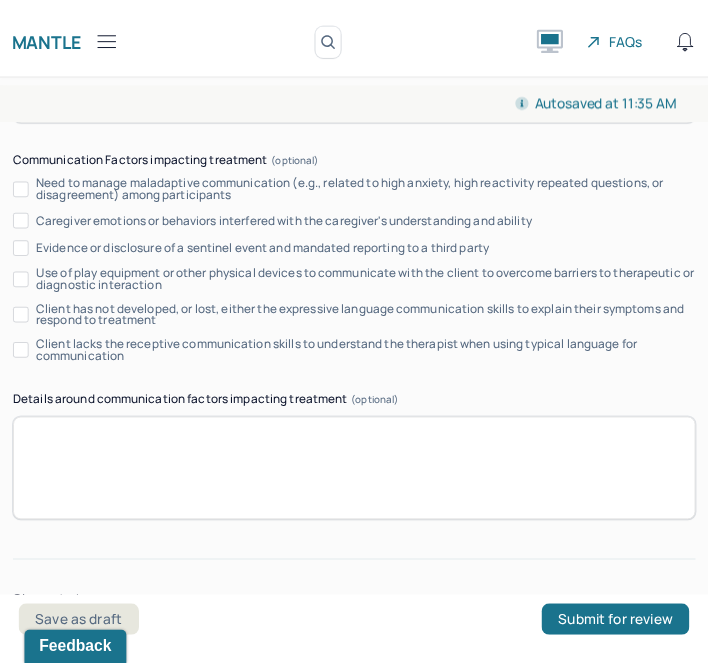 scroll, scrollTop: 4742, scrollLeft: 0, axis: vertical 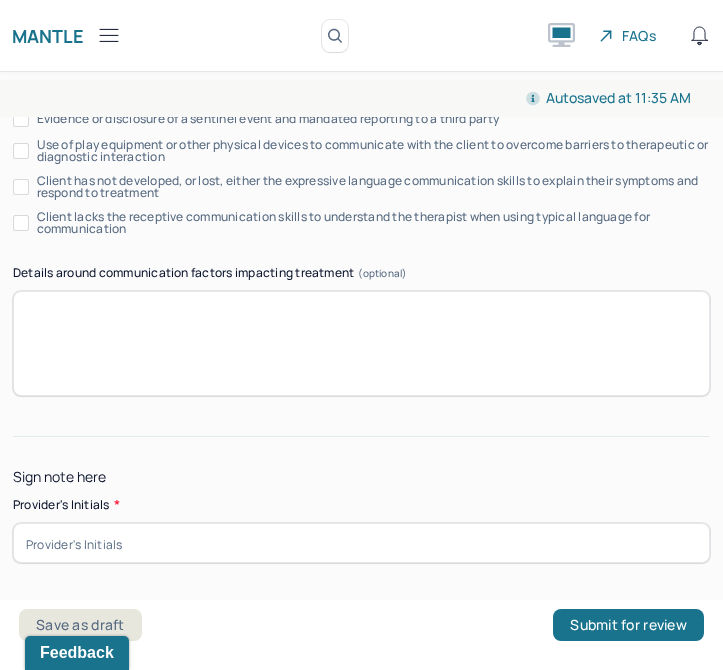 type on "Progress; Client reported feeling more at peace while on vacation with his family." 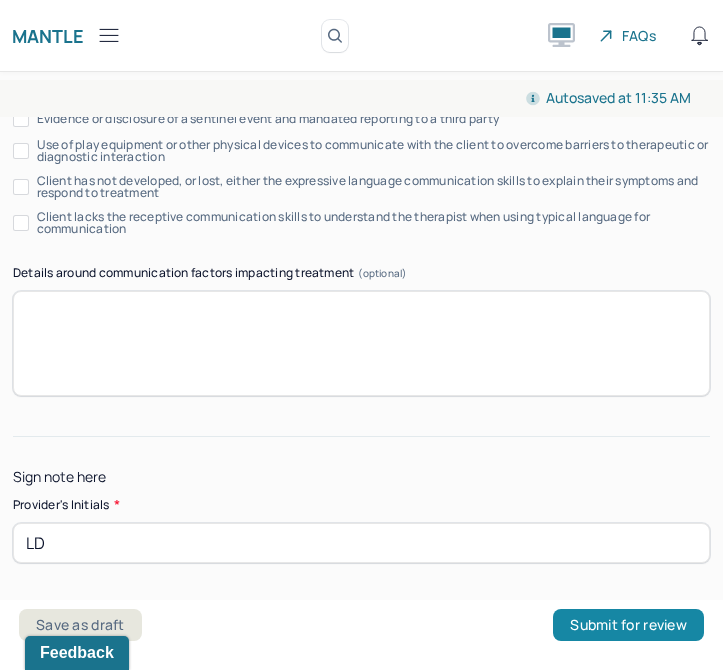 type on "LD" 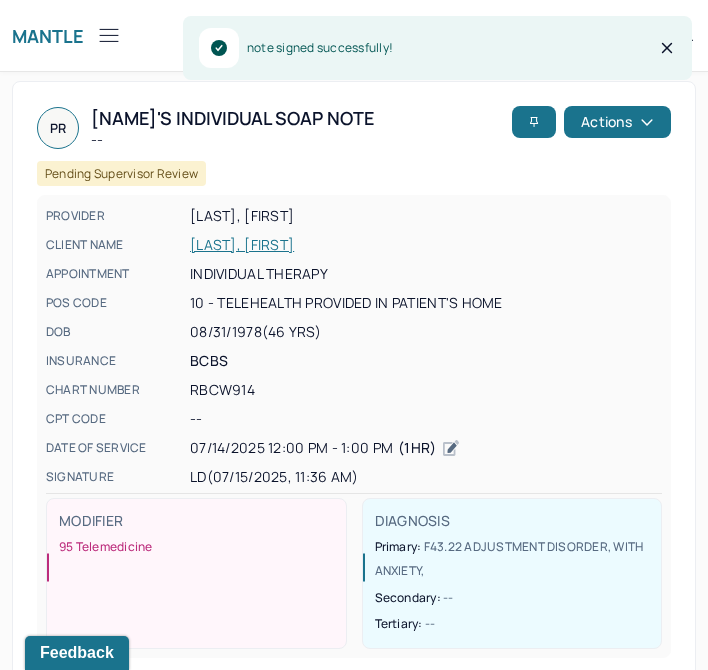 click 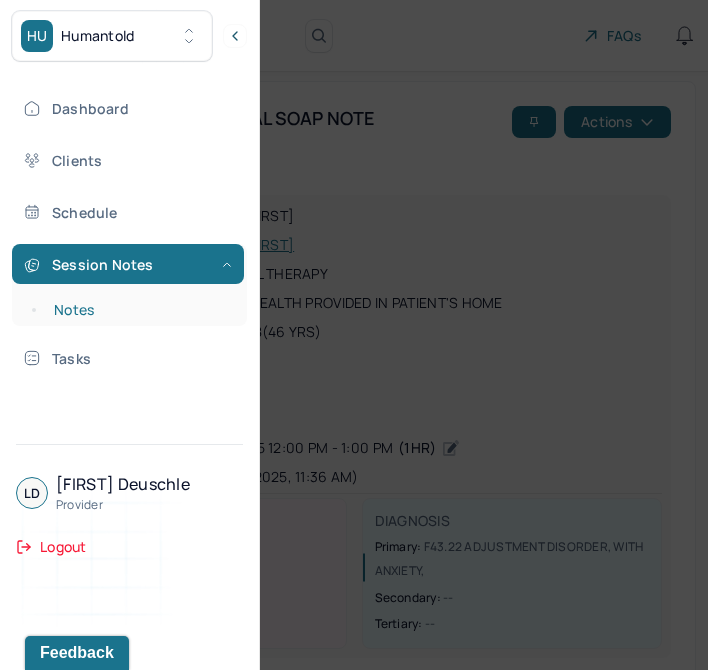 click on "Notes" at bounding box center (139, 310) 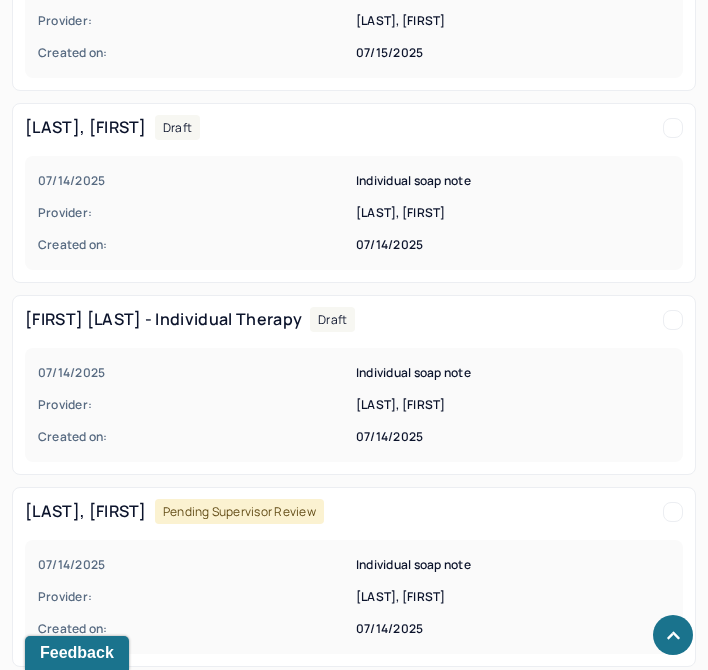 scroll, scrollTop: 808, scrollLeft: 0, axis: vertical 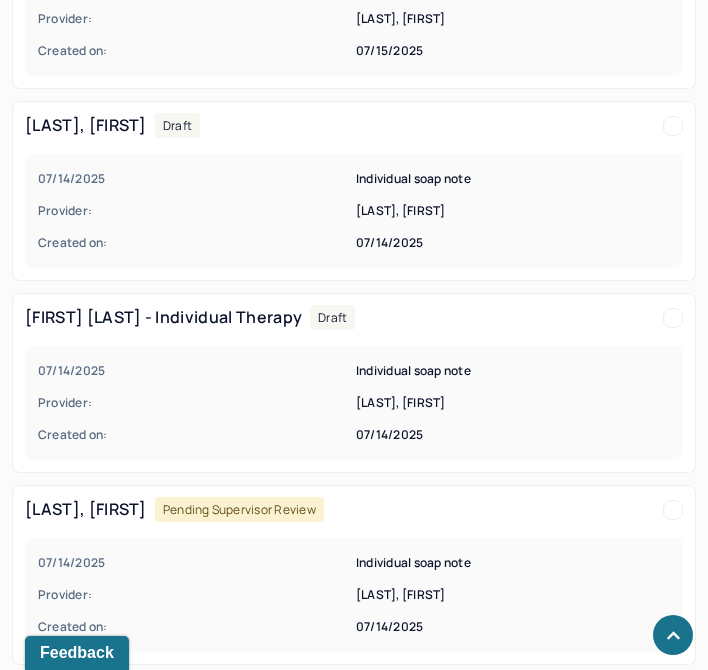 click on "07/14/2025" at bounding box center [195, 371] 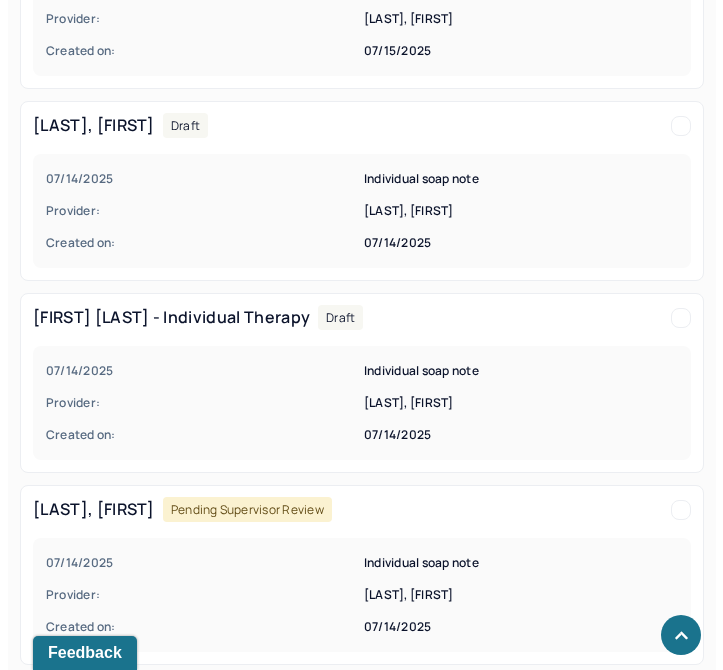 scroll, scrollTop: 0, scrollLeft: 0, axis: both 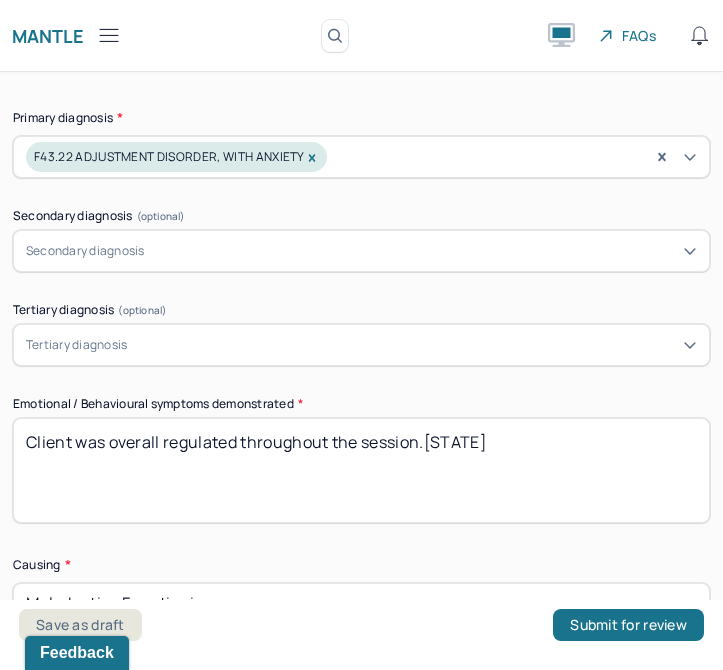 drag, startPoint x: 463, startPoint y: 451, endPoint x: 85, endPoint y: 439, distance: 378.19043 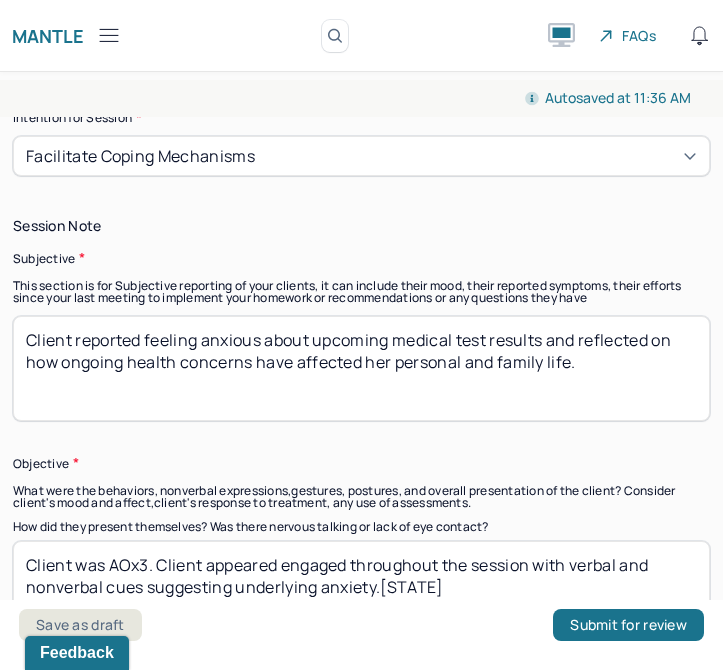 scroll, scrollTop: 1510, scrollLeft: 0, axis: vertical 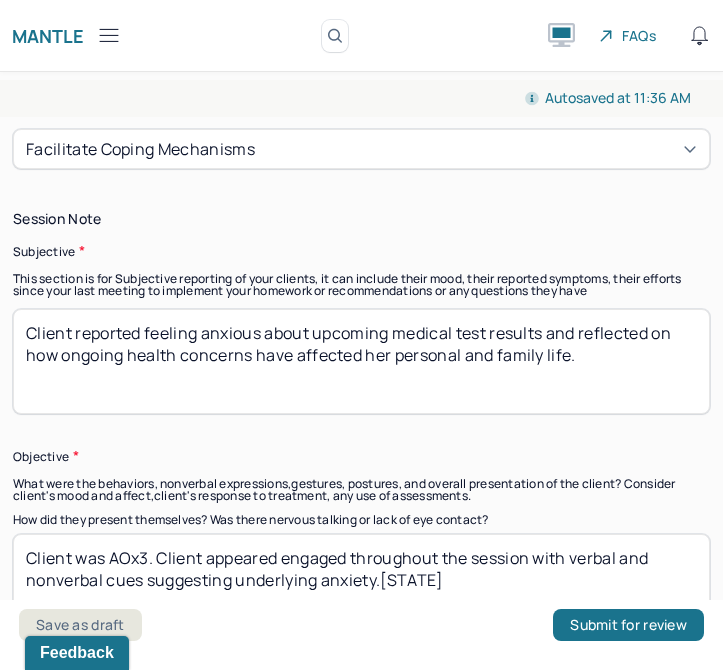 type on "Client presented with regulated emotional and behavioral symptoms in session." 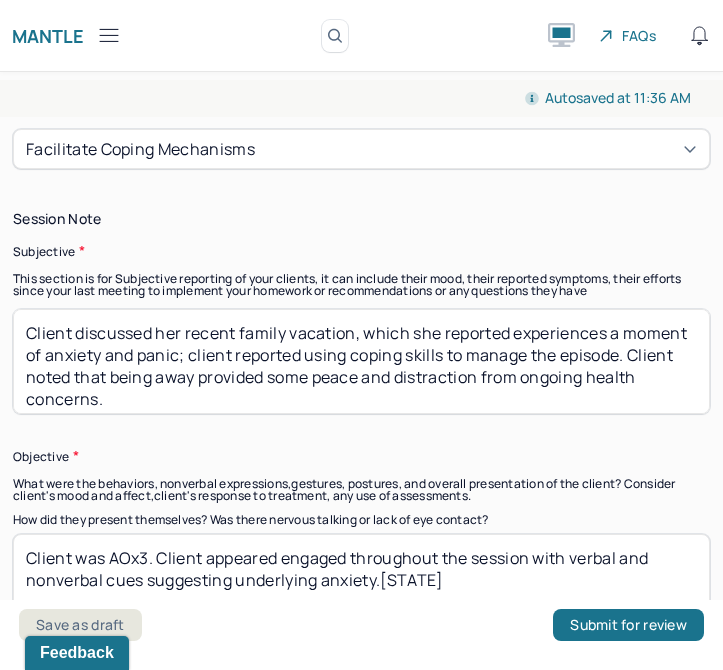 scroll, scrollTop: 9, scrollLeft: 0, axis: vertical 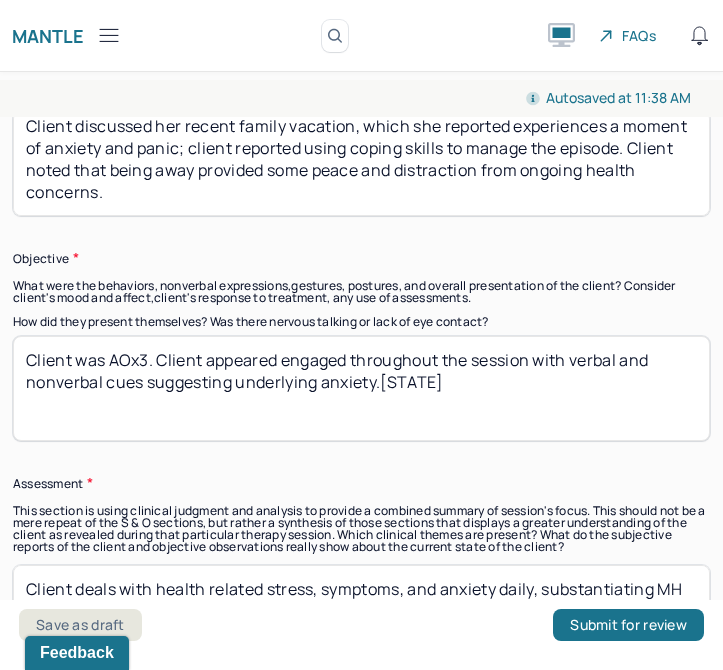 type on "Client discussed her recent family vacation, which she reported experiences a moment of anxiety and panic; client reported using coping skills to manage the episode. Client noted that being away provided some peace and distraction from ongoing health concerns." 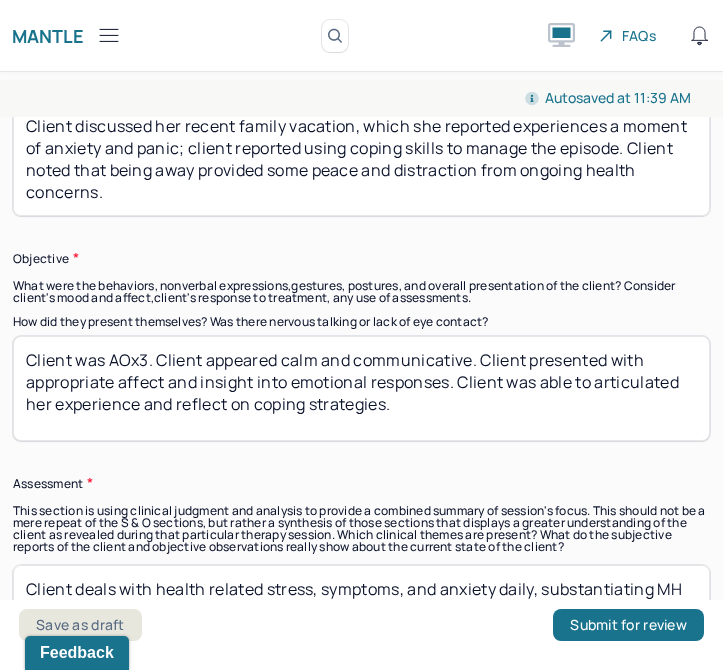 click on "Client was AOx3. Client appeared calm and communicative. Client presented with appropriate affect and insight into emotional responses. Client" at bounding box center (361, 388) 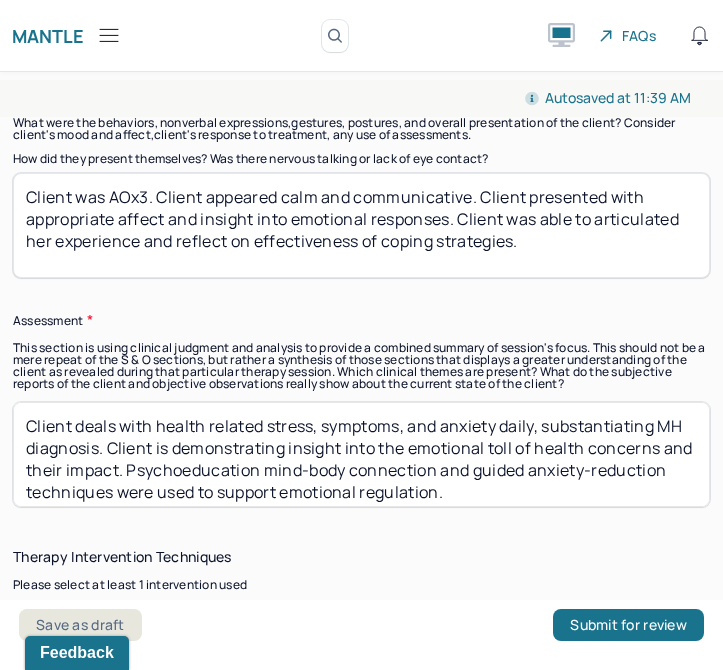 scroll, scrollTop: 1932, scrollLeft: 0, axis: vertical 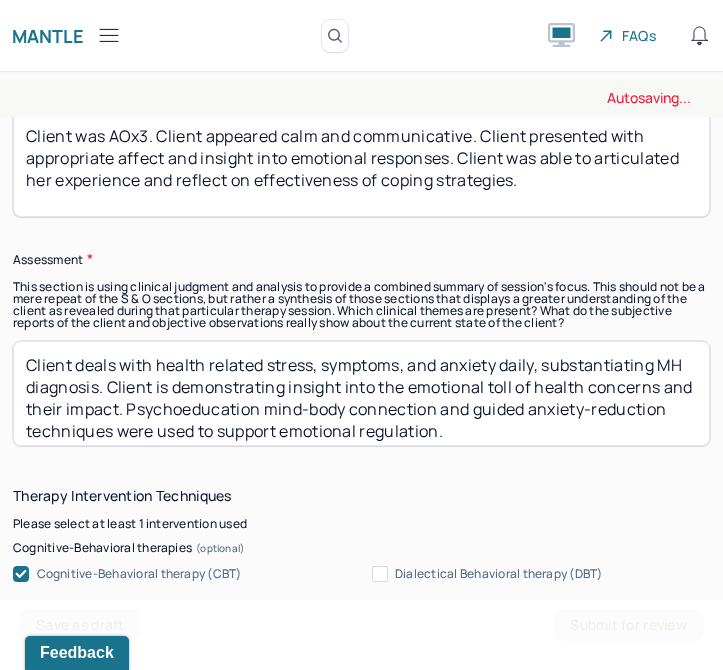 type on "Client was AOx3. Client appeared calm and communicative. Client presented with appropriate affect and insight into emotional responses. Client was able to articulated her experience and reflect on effectiveness of coping strategies." 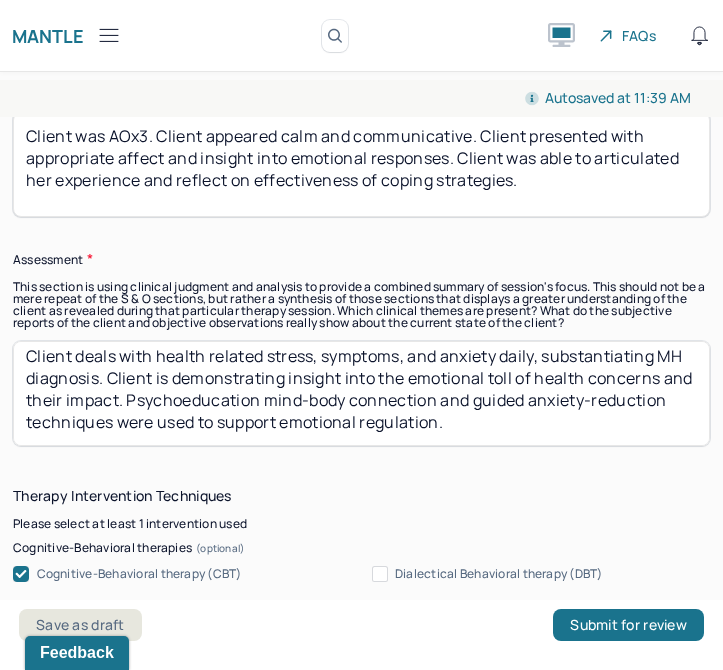 scroll, scrollTop: 0, scrollLeft: 0, axis: both 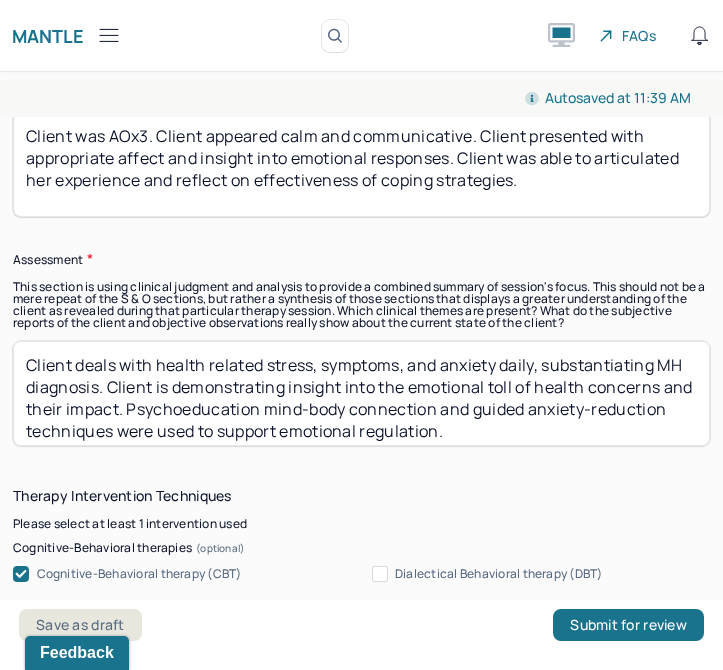 drag, startPoint x: 611, startPoint y: 442, endPoint x: 19, endPoint y: 315, distance: 605.46924 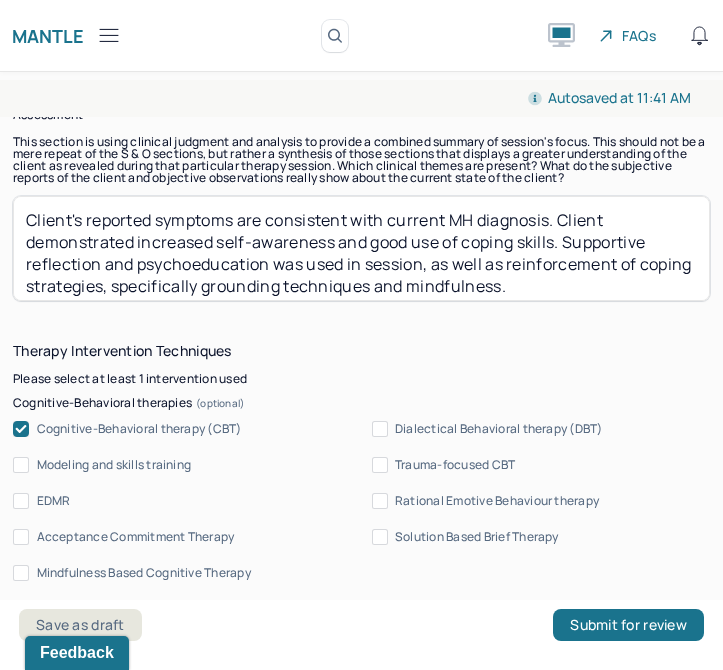 scroll, scrollTop: 2081, scrollLeft: 0, axis: vertical 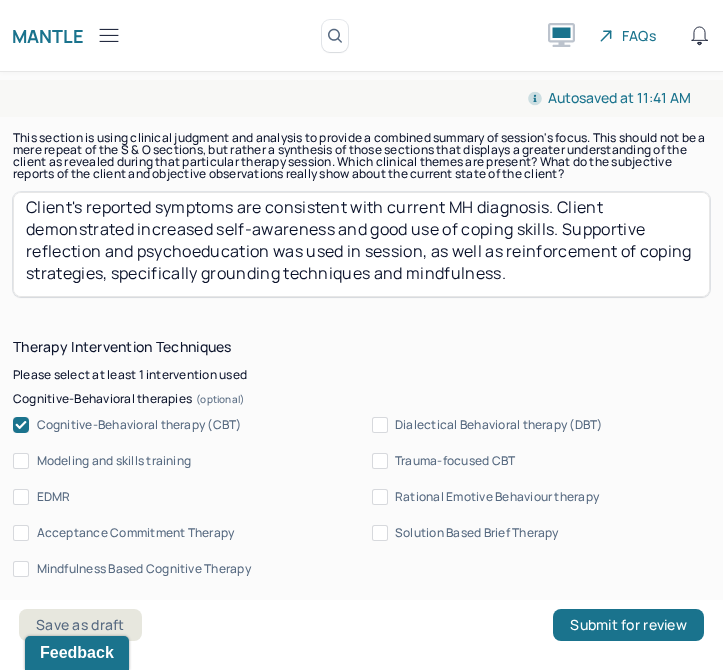 type on "Client's reported symptoms are consistent with current MH diagnosis. Client demonstrated increased self-awareness and good use of coping skills. Supportive reflection and psychoeducation was used in session, as well as reinforcement of coping strategies, specifically grounding techniques and mindfulness." 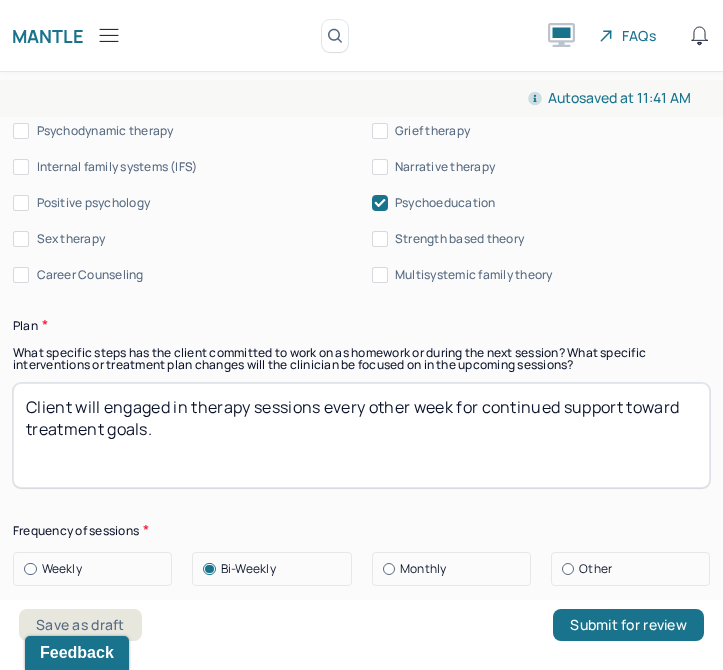 scroll, scrollTop: 2772, scrollLeft: 0, axis: vertical 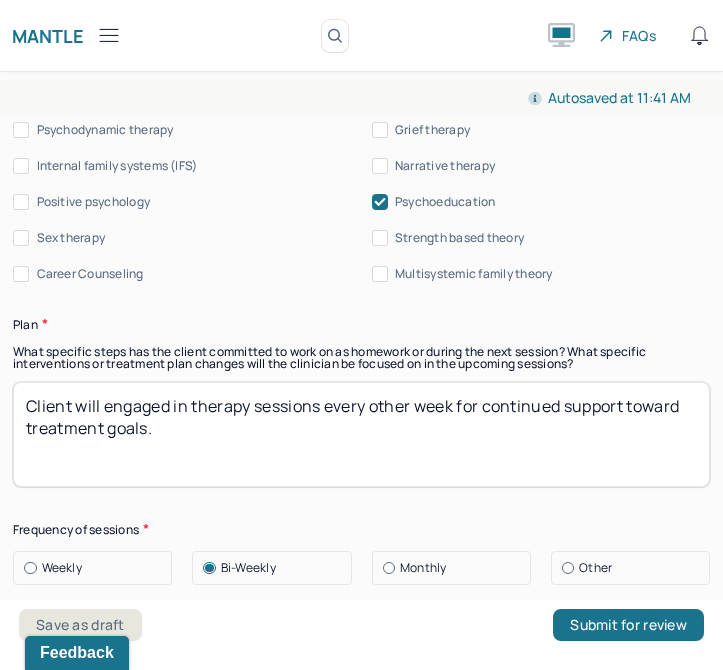 drag, startPoint x: 292, startPoint y: 448, endPoint x: 0, endPoint y: 365, distance: 303.56714 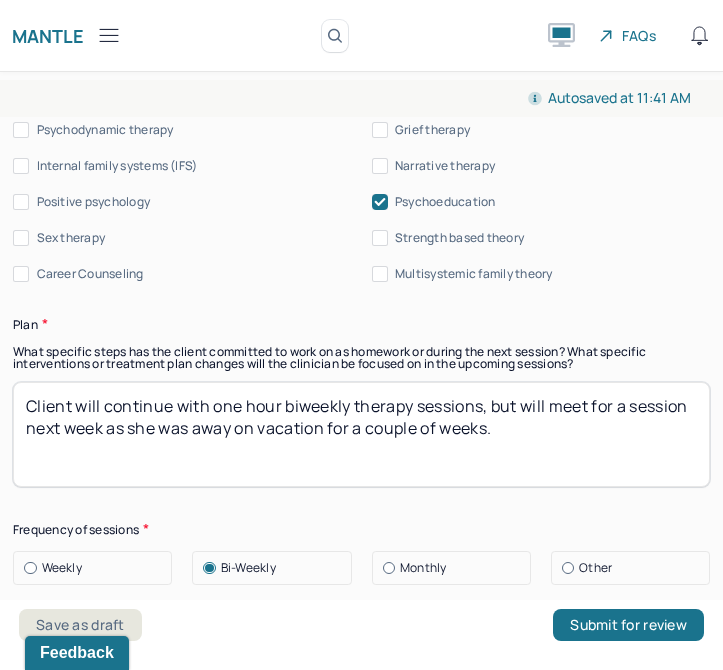 scroll, scrollTop: 2991, scrollLeft: 0, axis: vertical 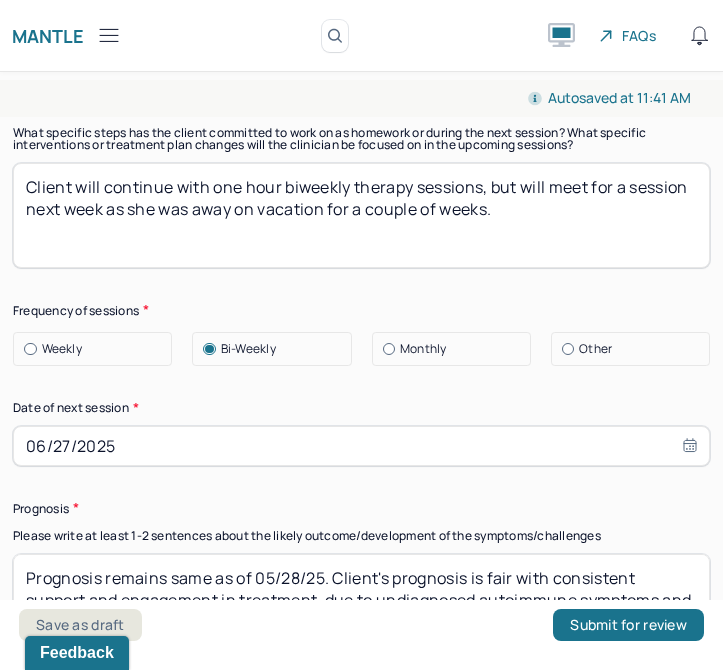 type on "Client will continue with one hour biweekly therapy sessions, but will meet for a session next week as she was away on vacation for a couple of weeks." 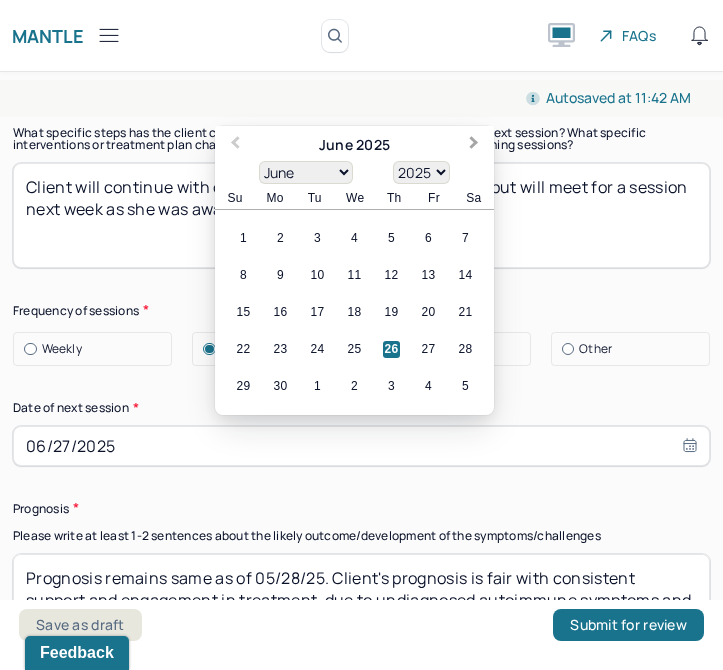 click on "Next Month" at bounding box center (476, 147) 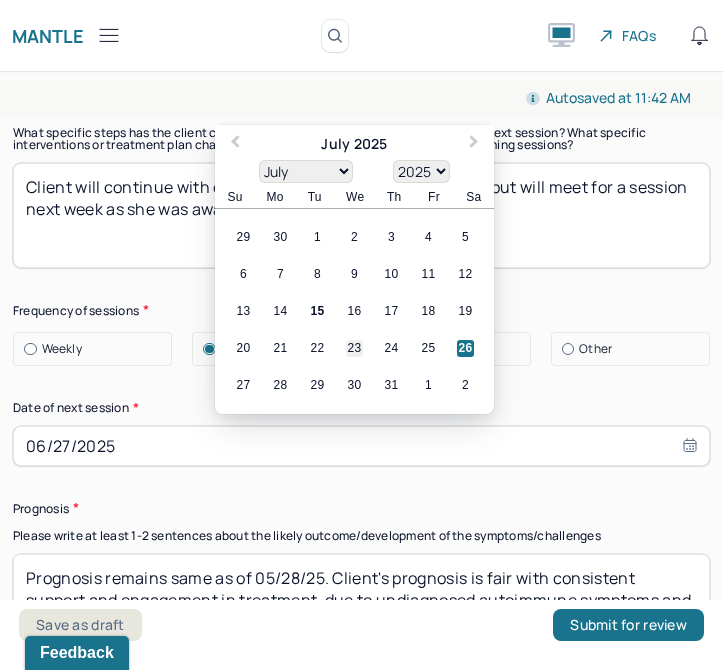 click on "23" at bounding box center (354, 348) 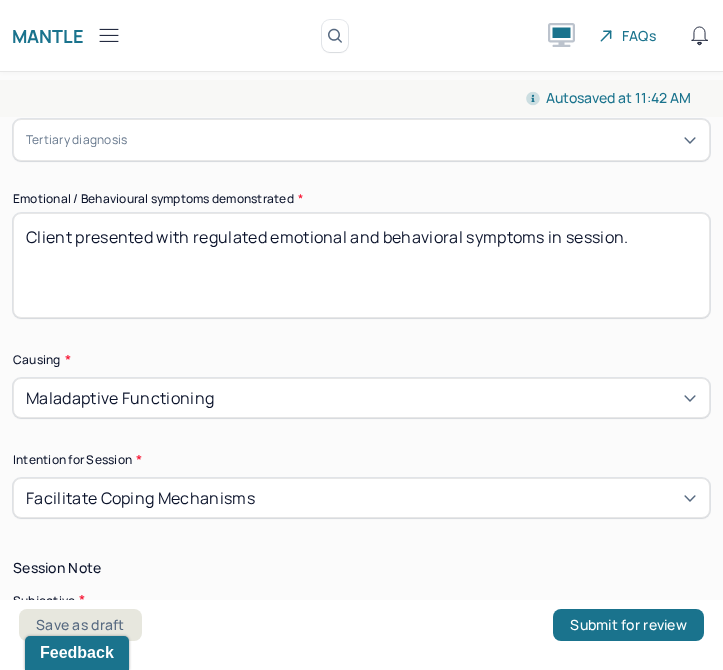 scroll, scrollTop: 0, scrollLeft: 0, axis: both 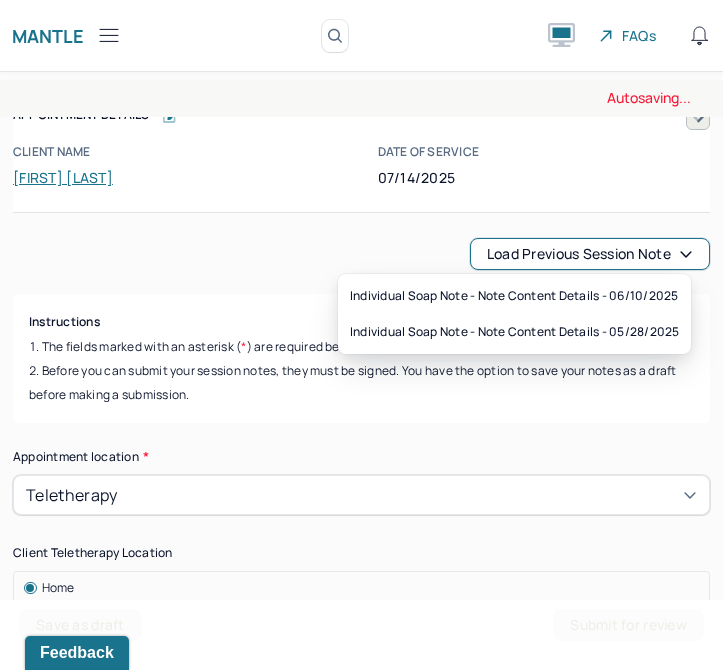 click on "Load previous session note" at bounding box center (590, 254) 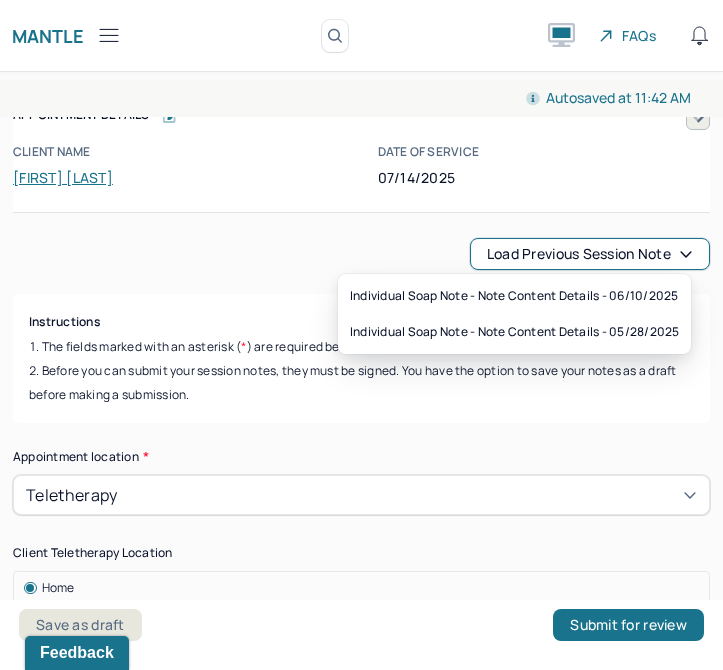 click on "Load previous session note" at bounding box center [361, 254] 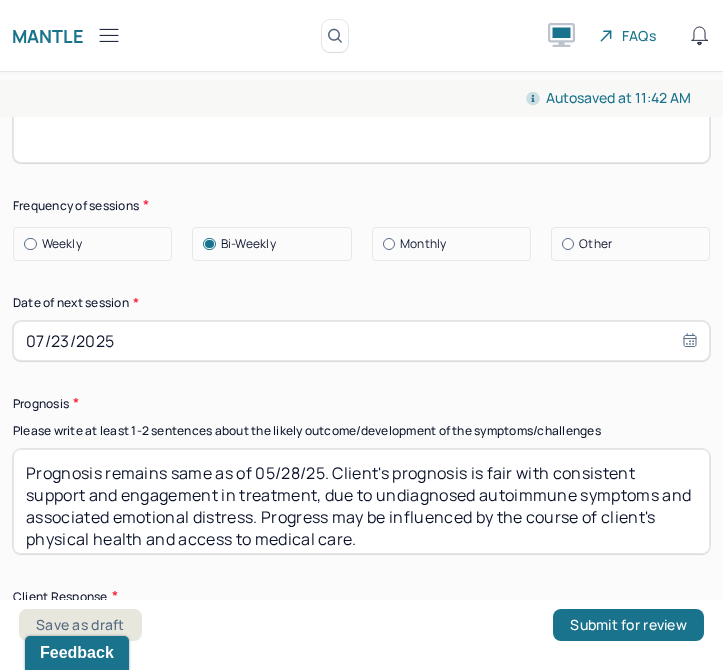 scroll, scrollTop: 3115, scrollLeft: 0, axis: vertical 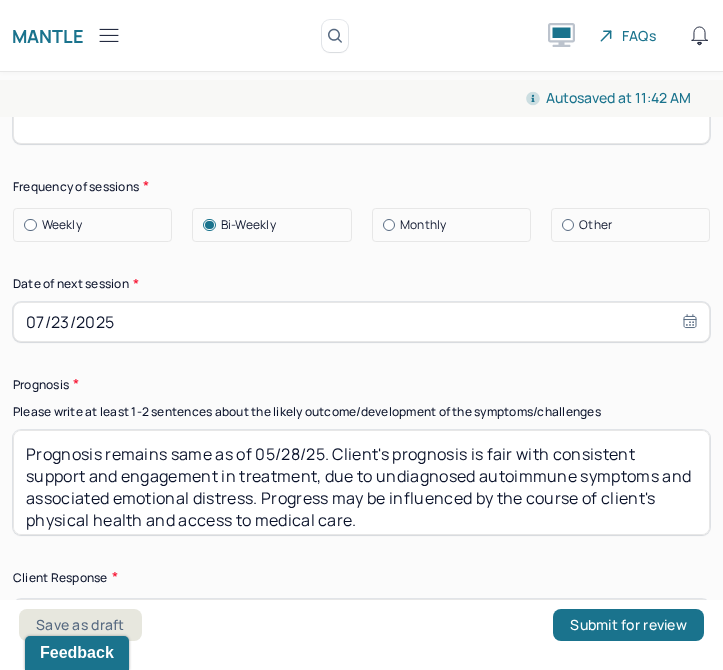 click on "Prognosis remains same as of 05/28/25. Client's prognosis is fair with consistent support and engagement in treatment, due to undiagnosed autoimmune symptoms and associated emotional distress. Progress may be influenced by the course of client's physical health and access to medical care." at bounding box center (361, 482) 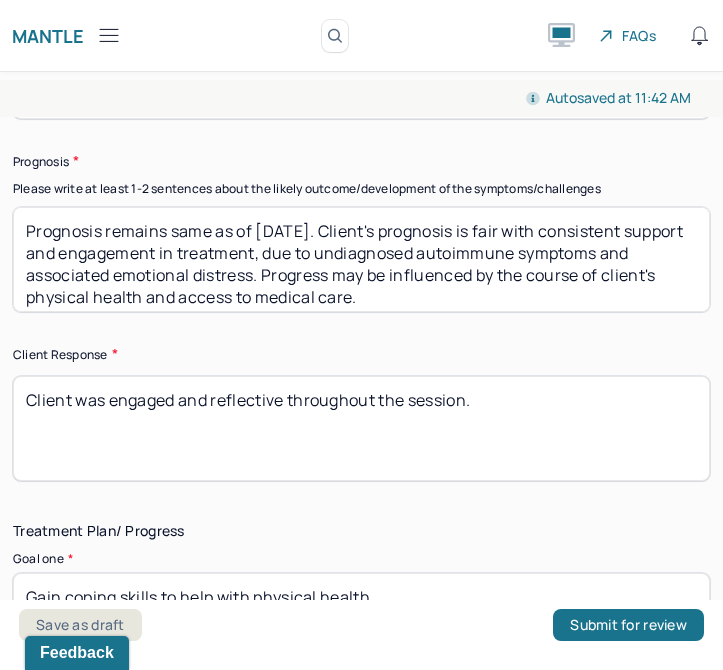 scroll, scrollTop: 3343, scrollLeft: 0, axis: vertical 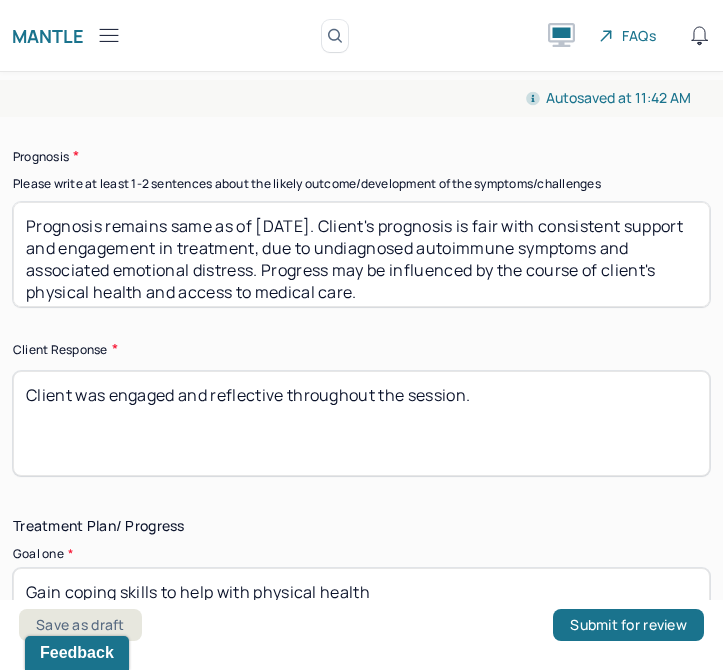 type on "Prognosis remains same as of [DATE]. Client's prognosis is fair with consistent support and engagement in treatment, due to undiagnosed autoimmune symptoms and associated emotional distress. Progress may be influenced by the course of client's physical health and access to medical care." 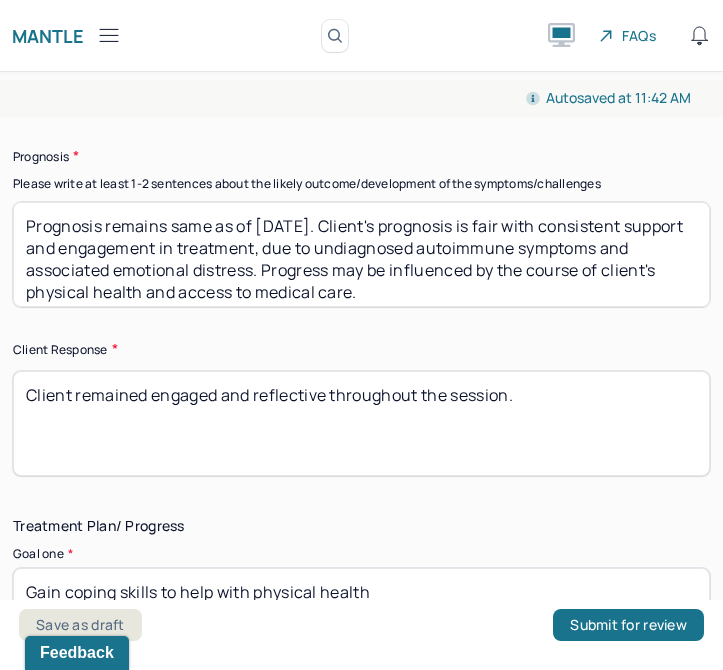 scroll, scrollTop: 9, scrollLeft: 0, axis: vertical 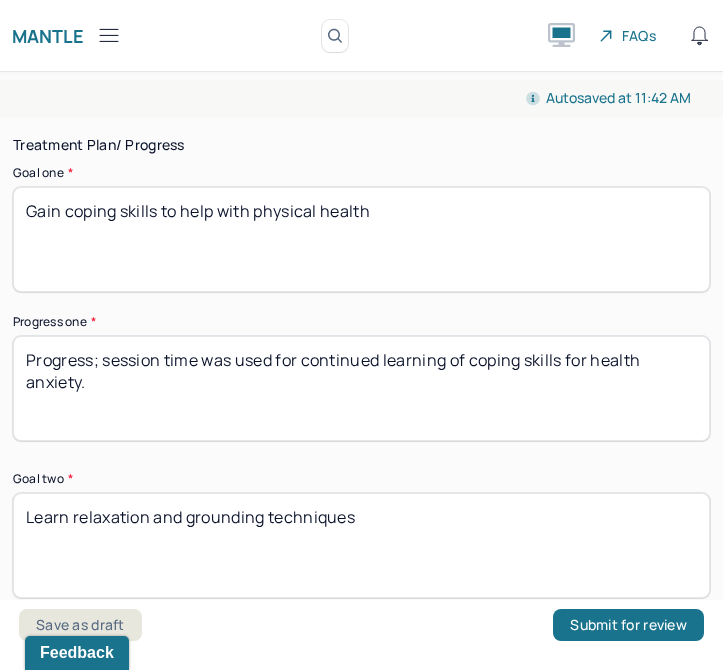 type on "Client remained engaged and reflective throughout the session." 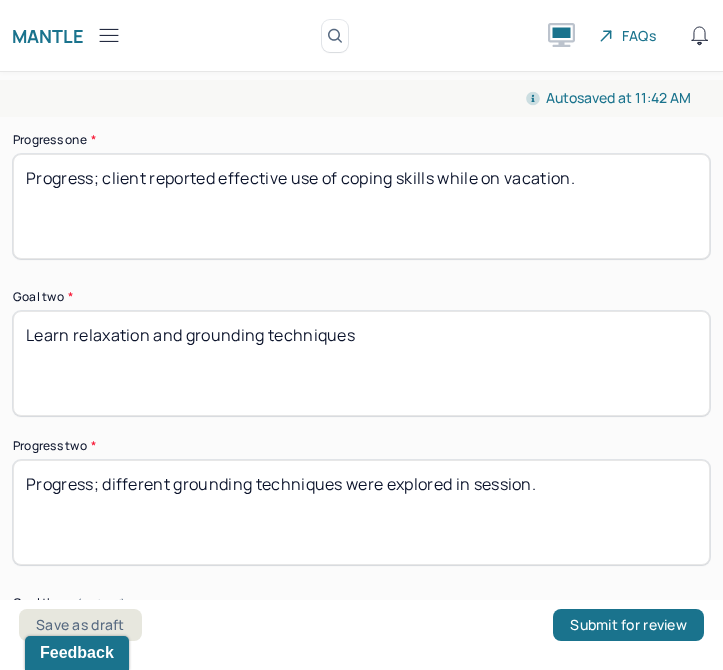 scroll, scrollTop: 3909, scrollLeft: 0, axis: vertical 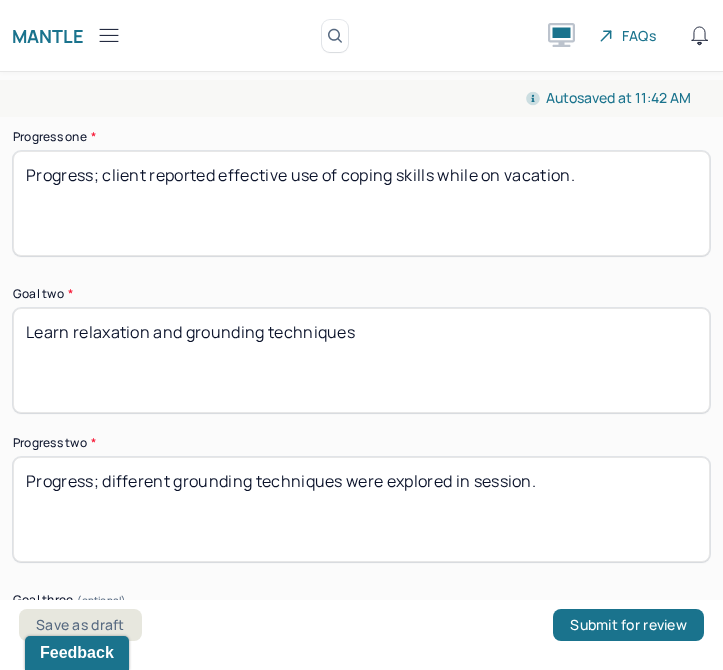 type on "Progress; client reported effective use of coping skills while on vacation." 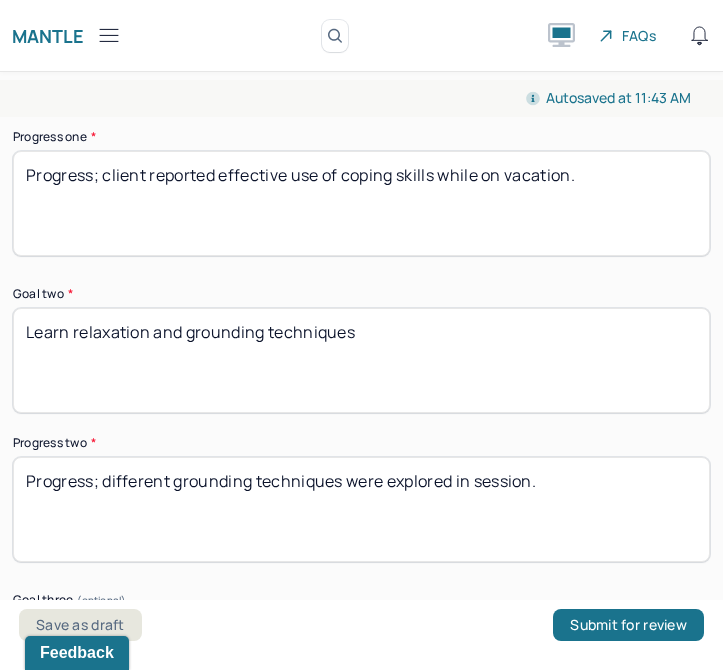 drag, startPoint x: 564, startPoint y: 491, endPoint x: 109, endPoint y: 495, distance: 455.01758 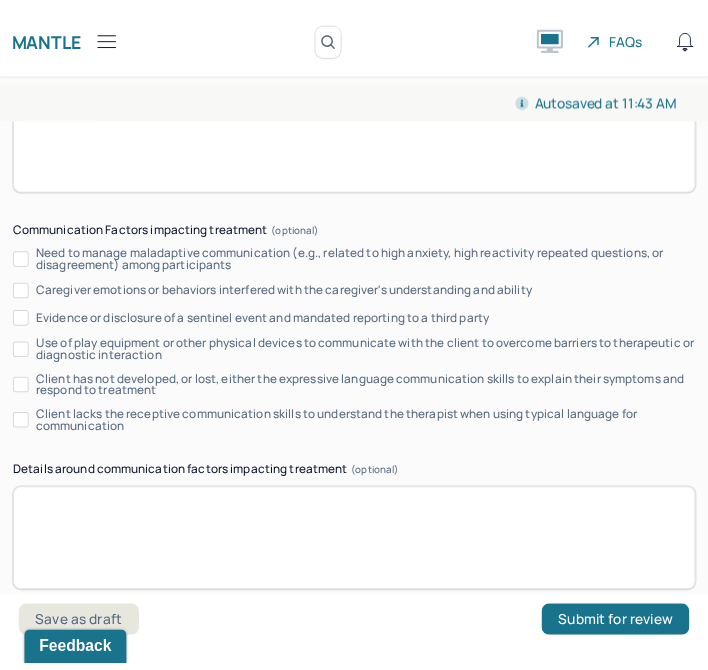 scroll, scrollTop: 4798, scrollLeft: 0, axis: vertical 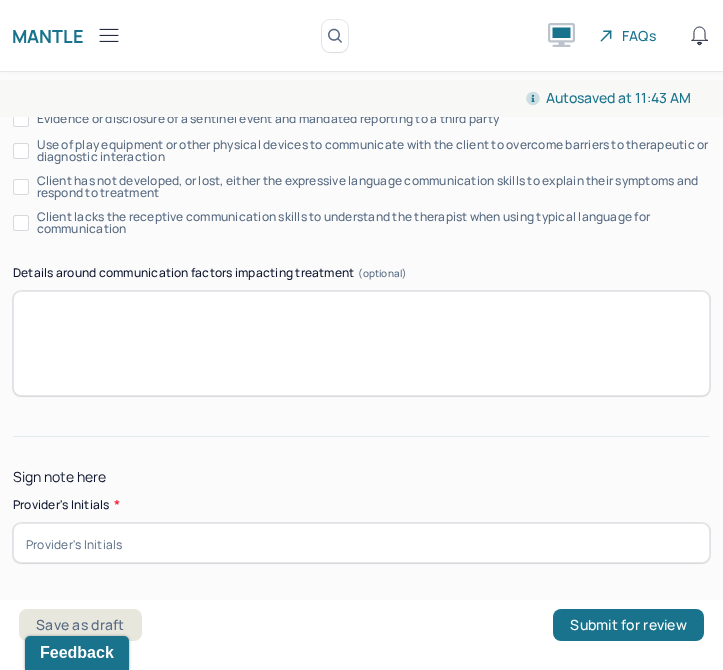 type on "Progress; client reported practicing mindfulness and grounding techniques in the past week to help with anxiety." 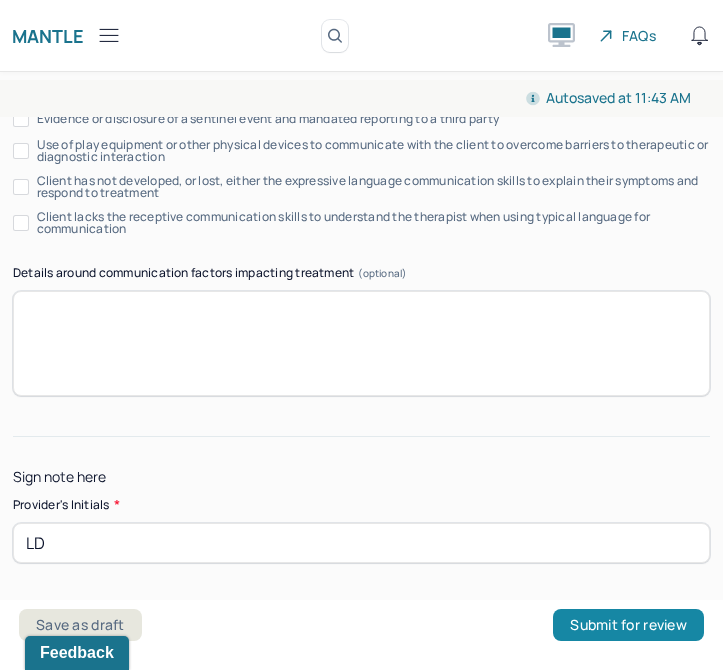 type on "LD" 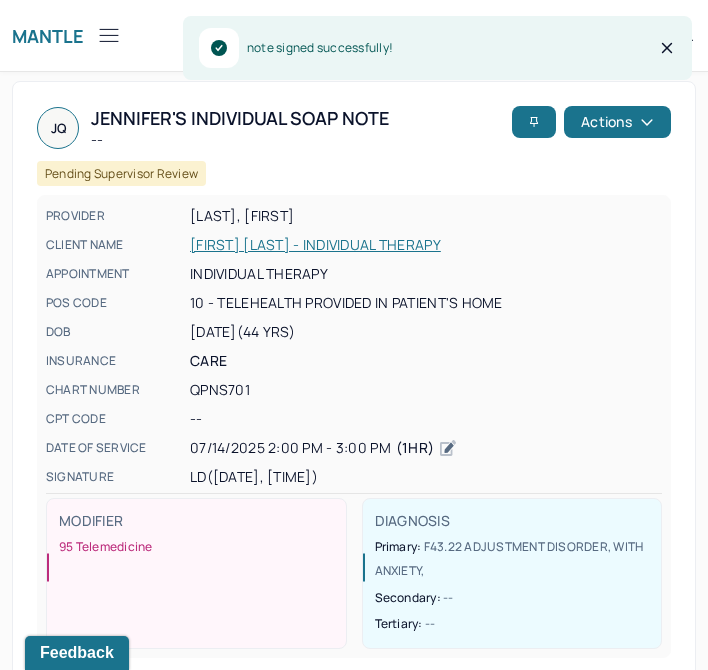 click on "Mantle     Note   Search by client name, chart number     FAQs     LD [NAME]" at bounding box center [354, 36] 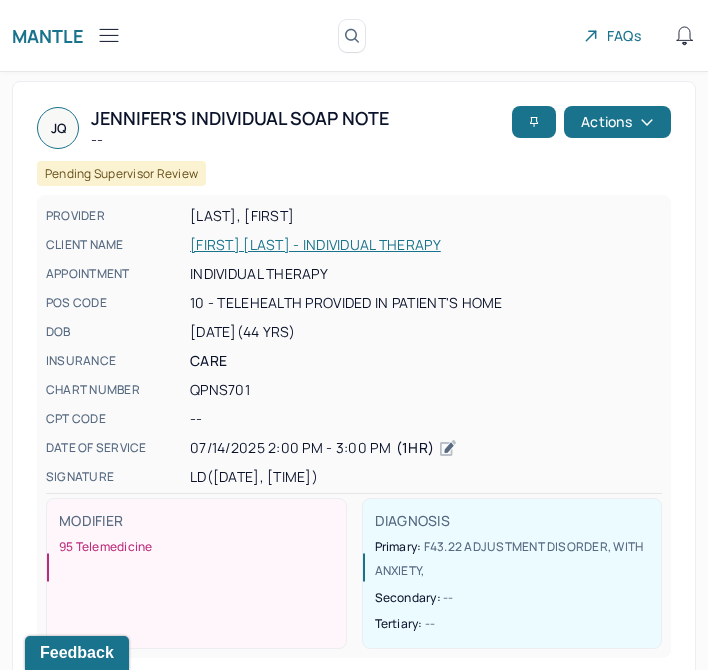 click 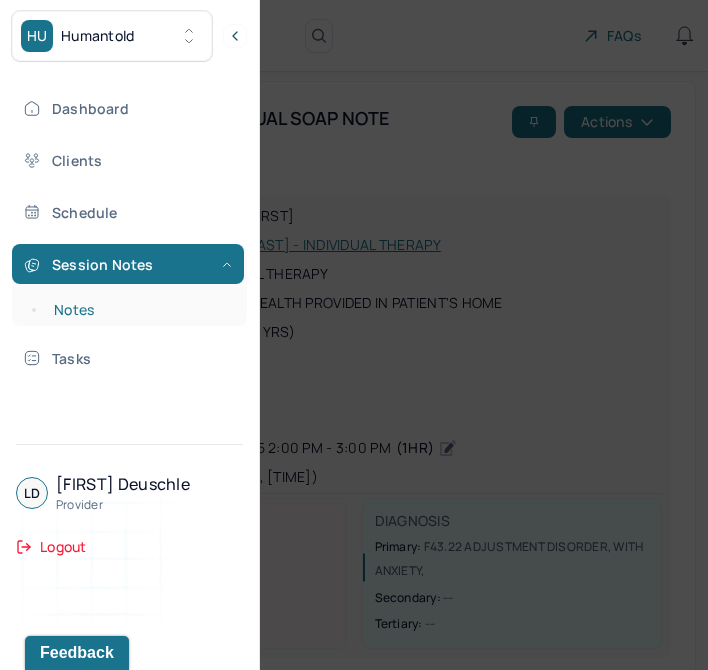 click on "Notes" at bounding box center [139, 310] 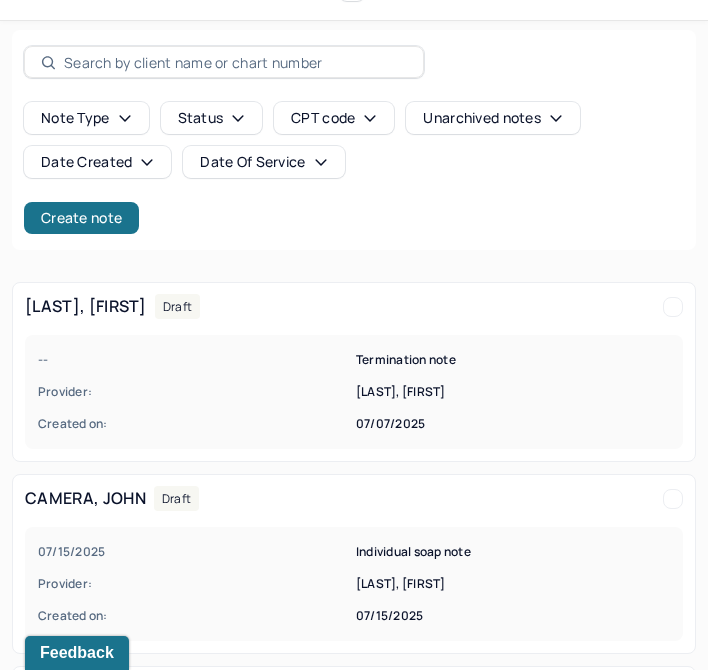 scroll, scrollTop: 65, scrollLeft: 0, axis: vertical 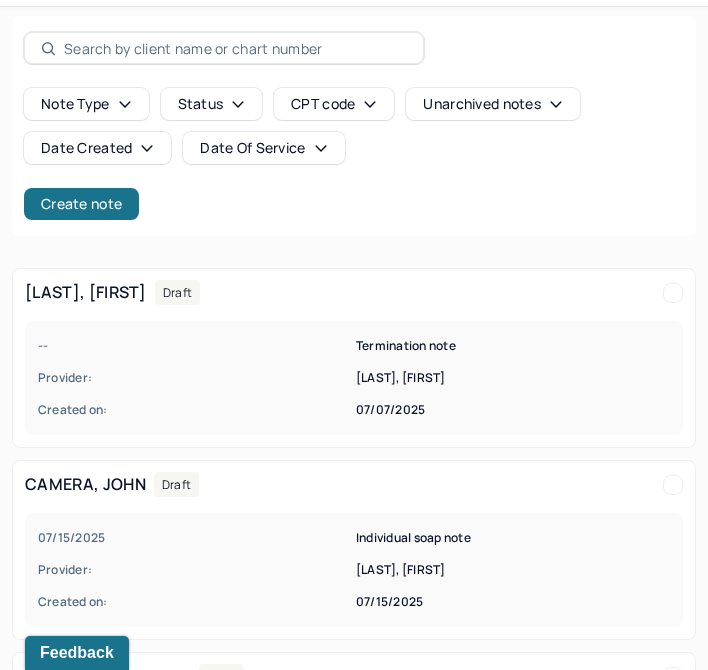 click on "Note type     Status     CPT code     Unarchived notes     Date Created     Date Of Service     Create note" at bounding box center [354, 154] 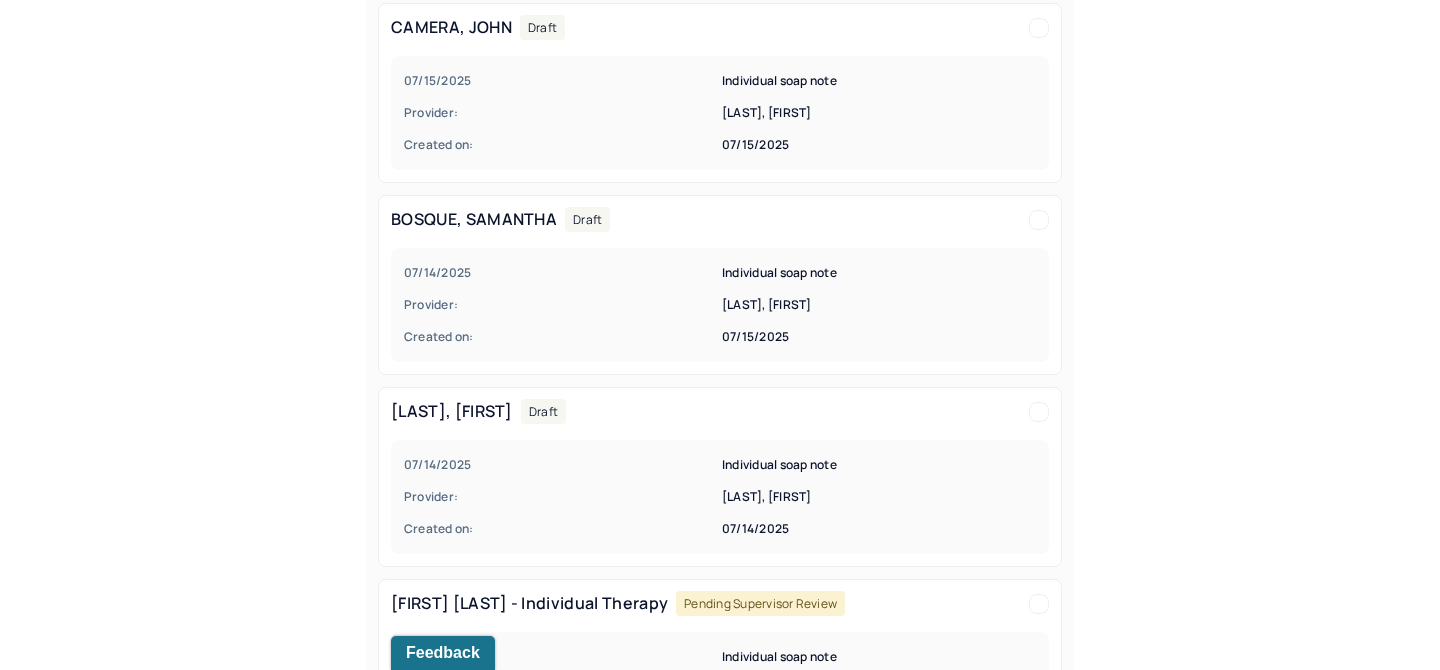 scroll, scrollTop: 0, scrollLeft: 0, axis: both 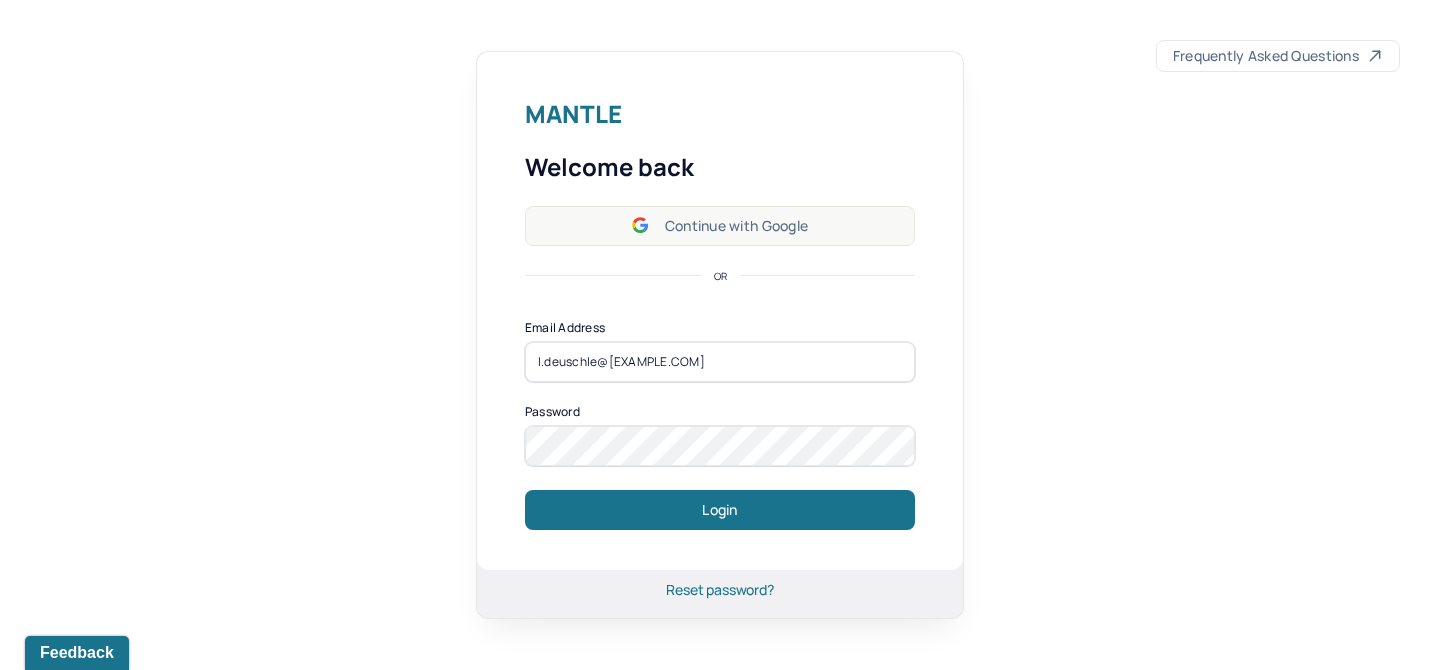 click on "Continue with Google" at bounding box center [720, 226] 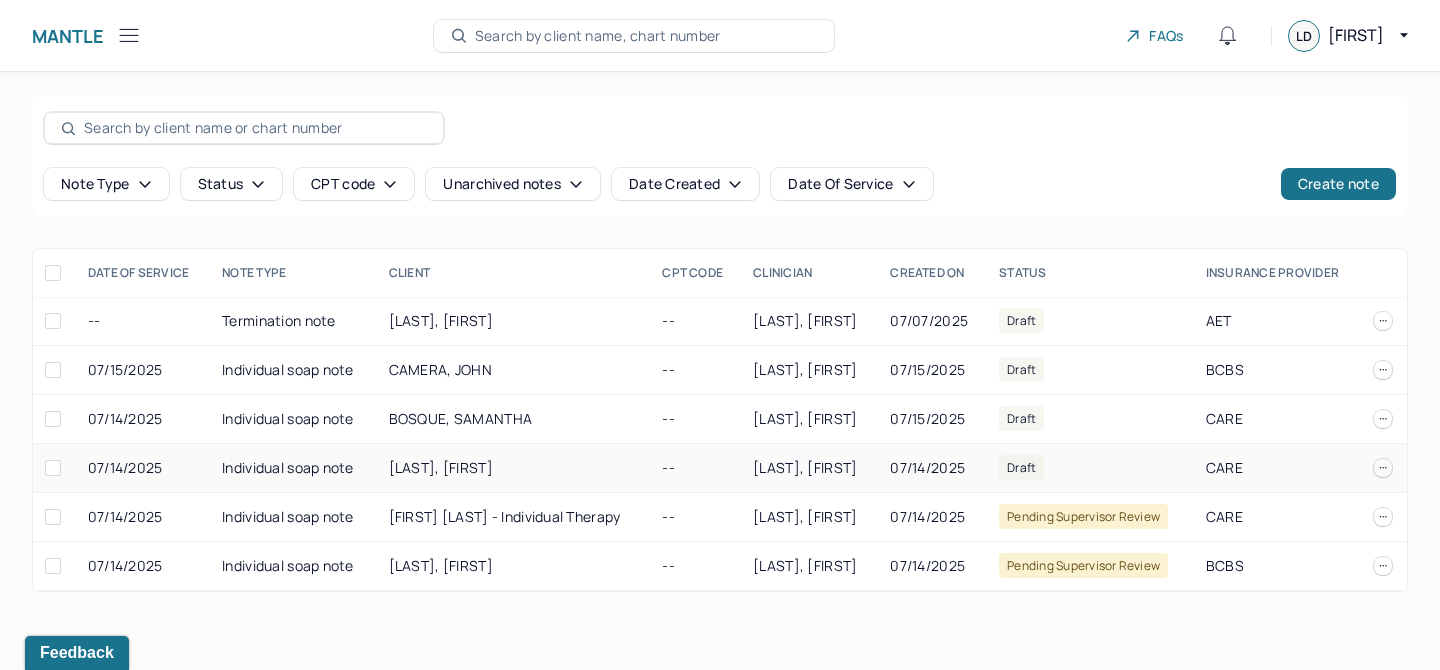 click on "--" at bounding box center [695, 468] 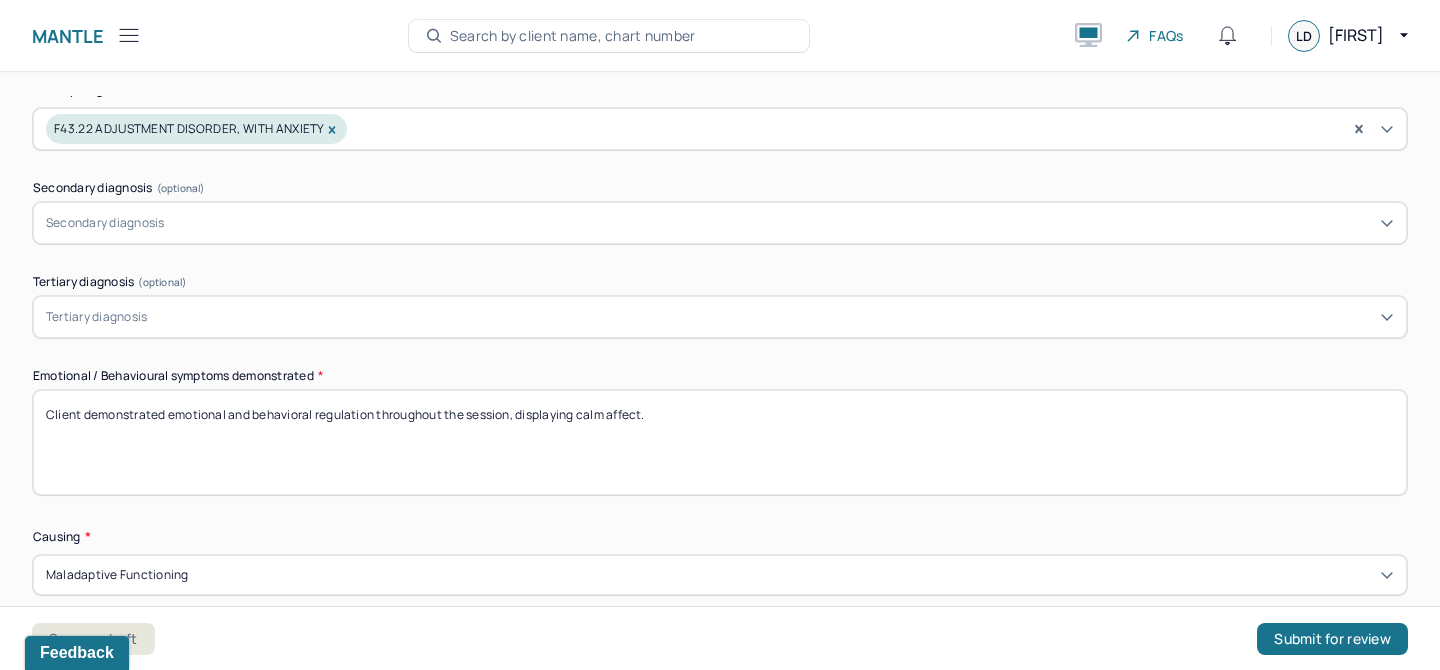 scroll, scrollTop: 791, scrollLeft: 0, axis: vertical 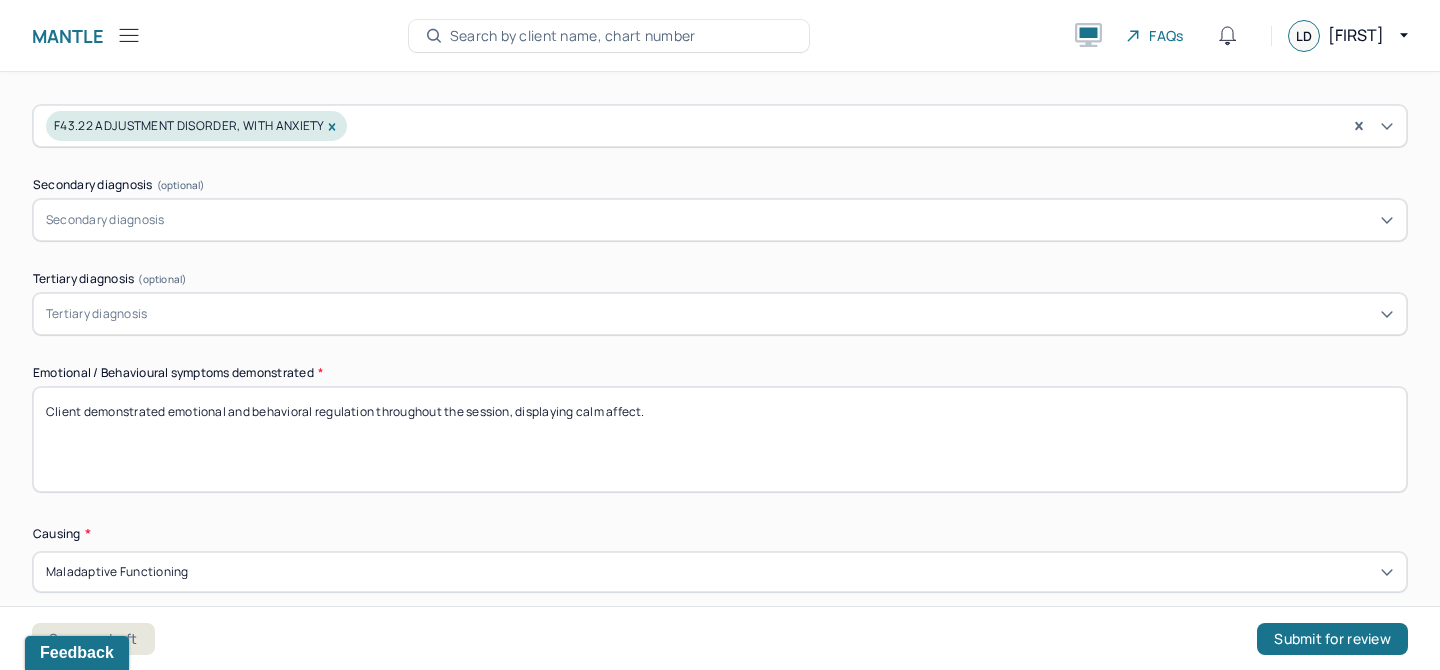click on "Client demonstrated emotional and behavioral regulation throughout the session, displaying calm affect." at bounding box center (720, 439) 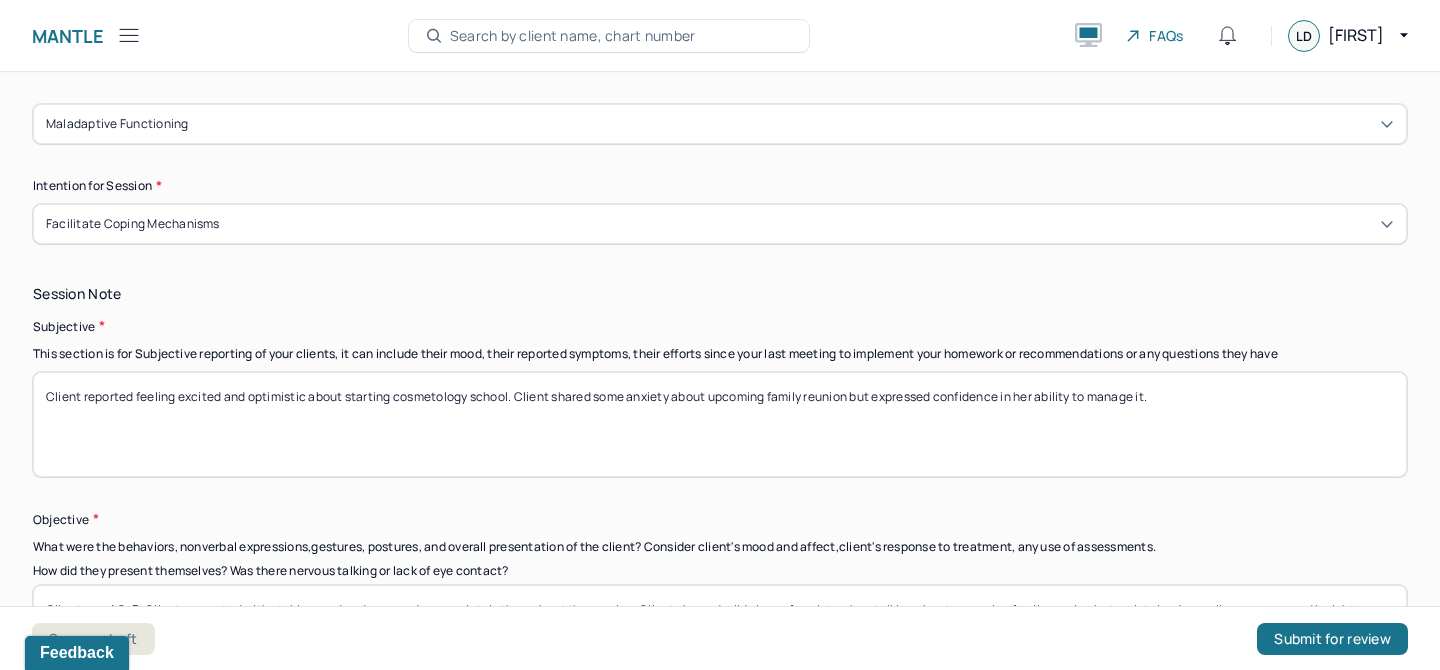 scroll, scrollTop: 1250, scrollLeft: 0, axis: vertical 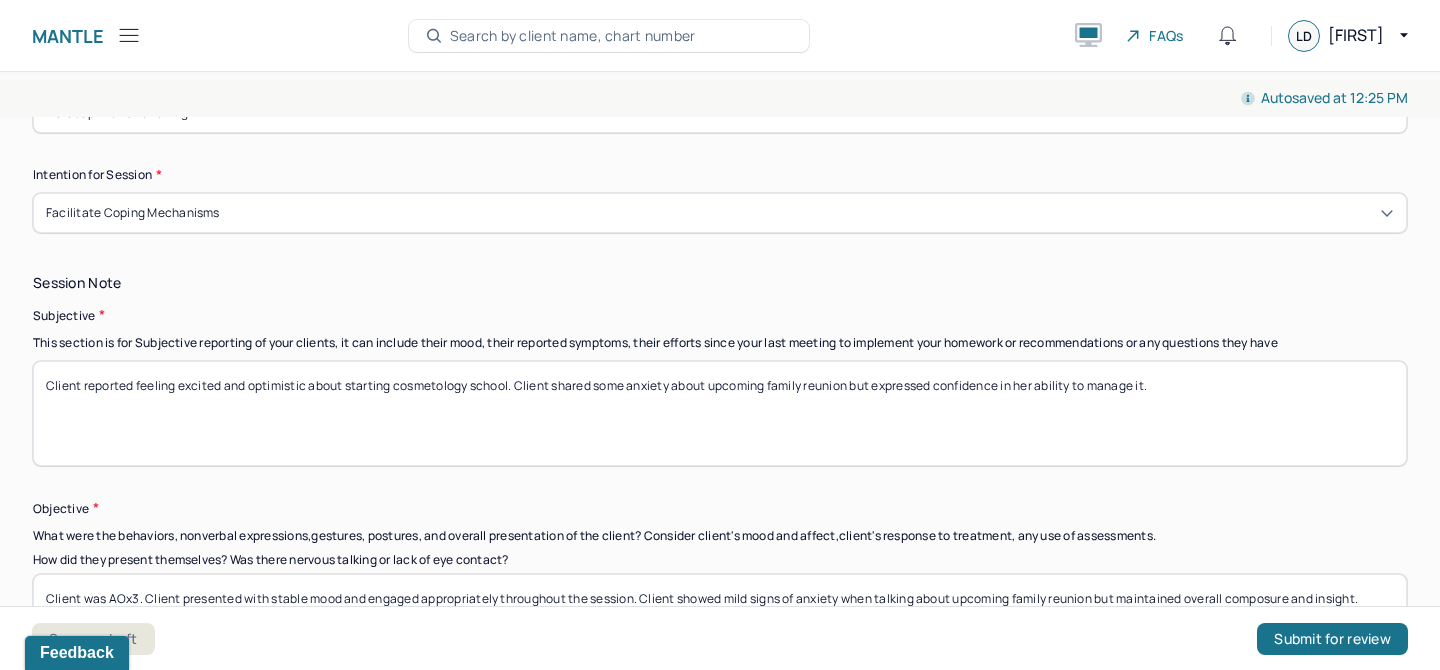 type on "Client presented with regulated emotional and behavioral symptoms in session." 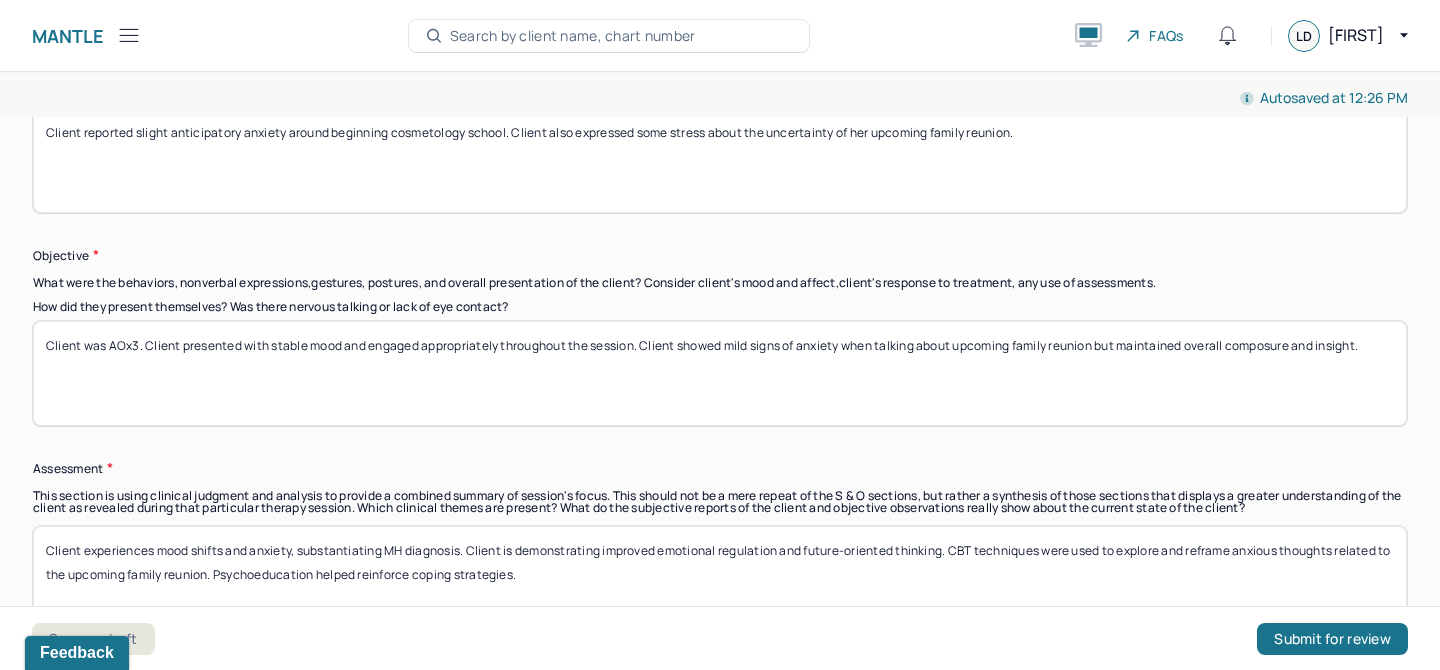 scroll, scrollTop: 1504, scrollLeft: 0, axis: vertical 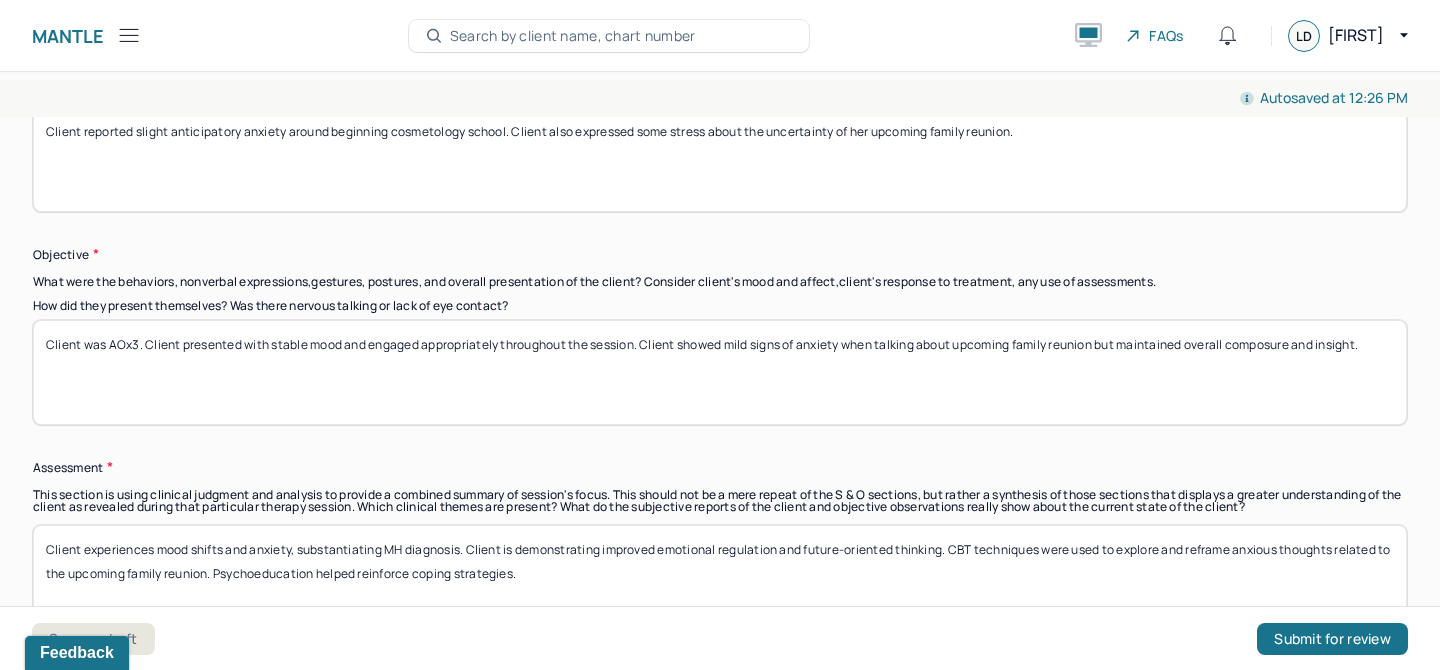 type on "Client reported slight anticipatory anxiety around beginning cosmetology school. Client also expressed some stress about the uncertainty of her upcoming family reunion." 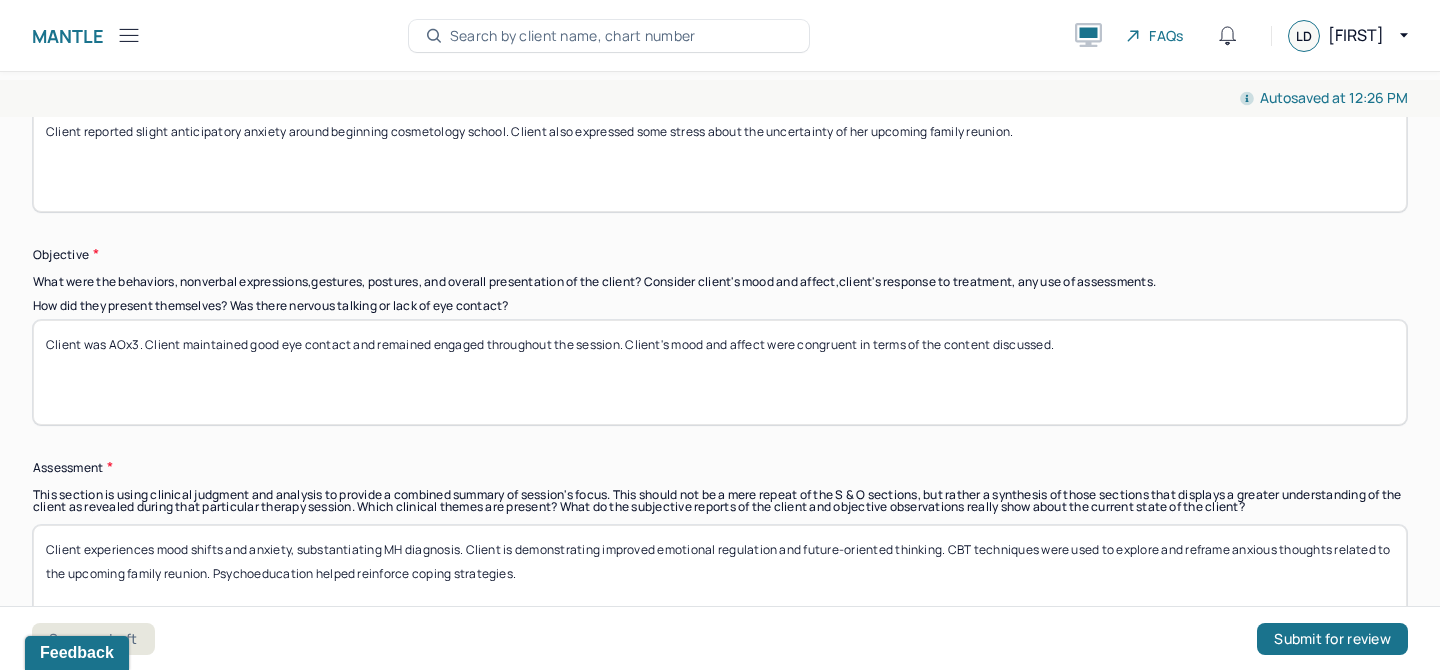 type on "Client was AOx3. Client maintained good eye contact and remained engaged throughout the session. Client's mood and affect were congruent in terms of the content discussed." 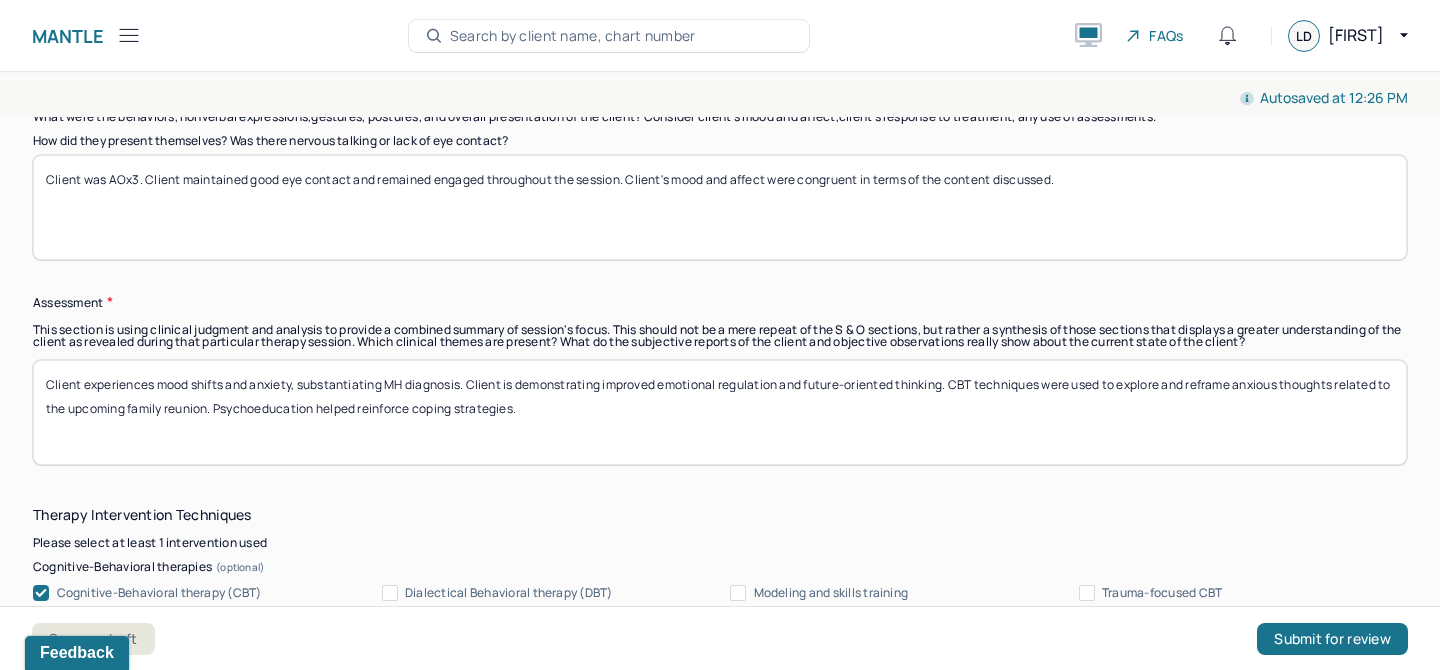 scroll, scrollTop: 1670, scrollLeft: 0, axis: vertical 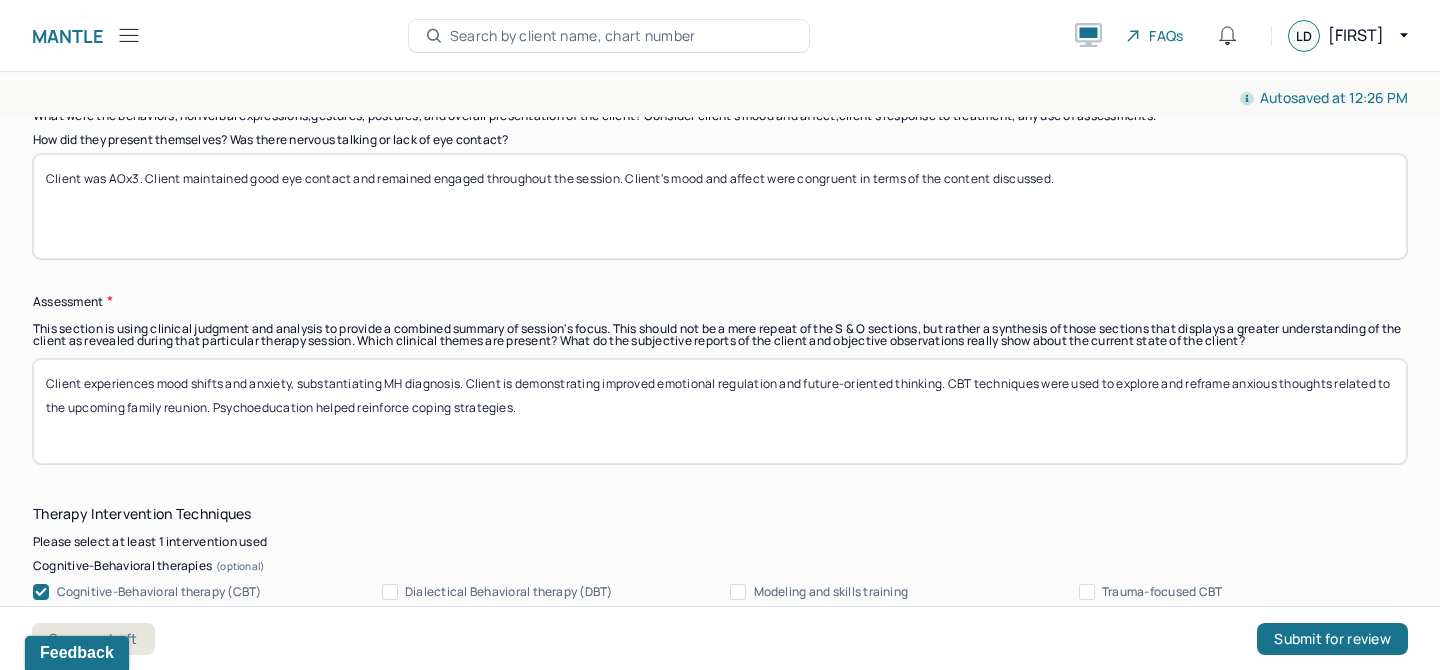 click on "Feedback" at bounding box center (77, 650) 